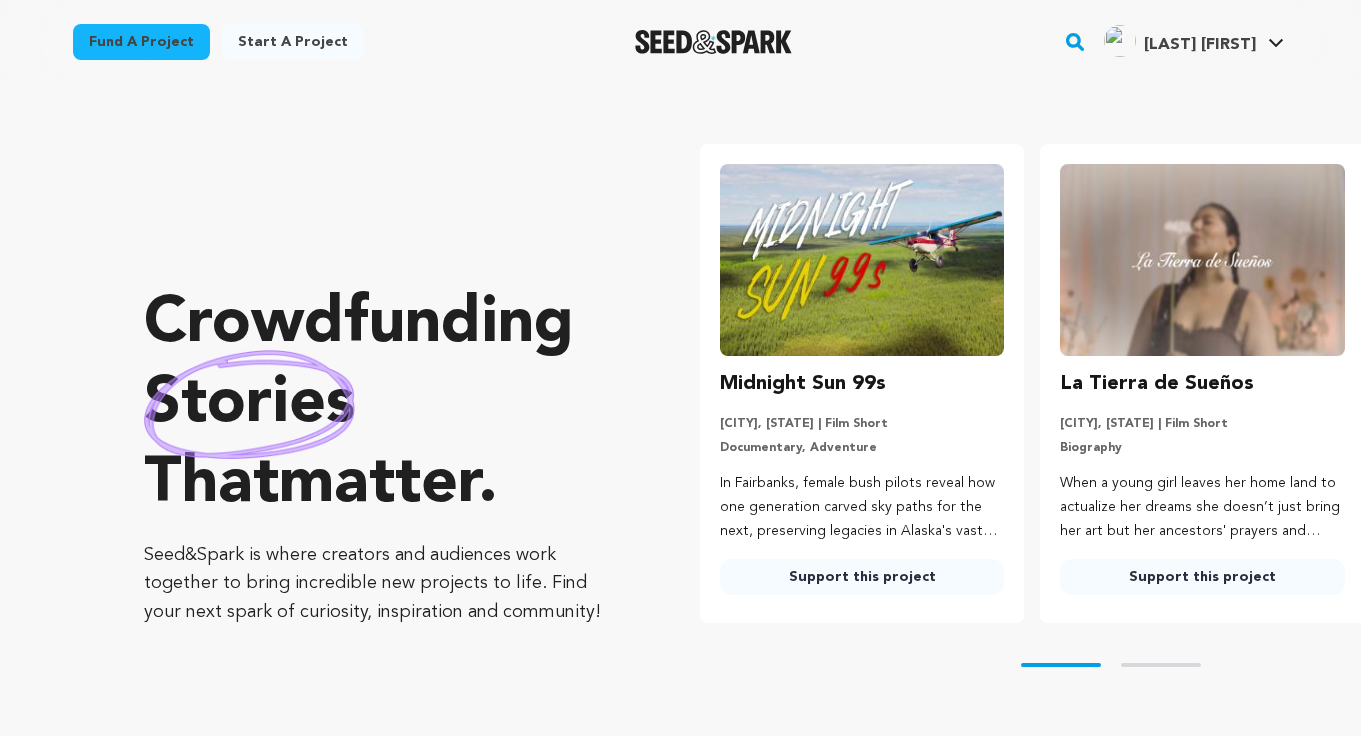 scroll, scrollTop: 0, scrollLeft: 0, axis: both 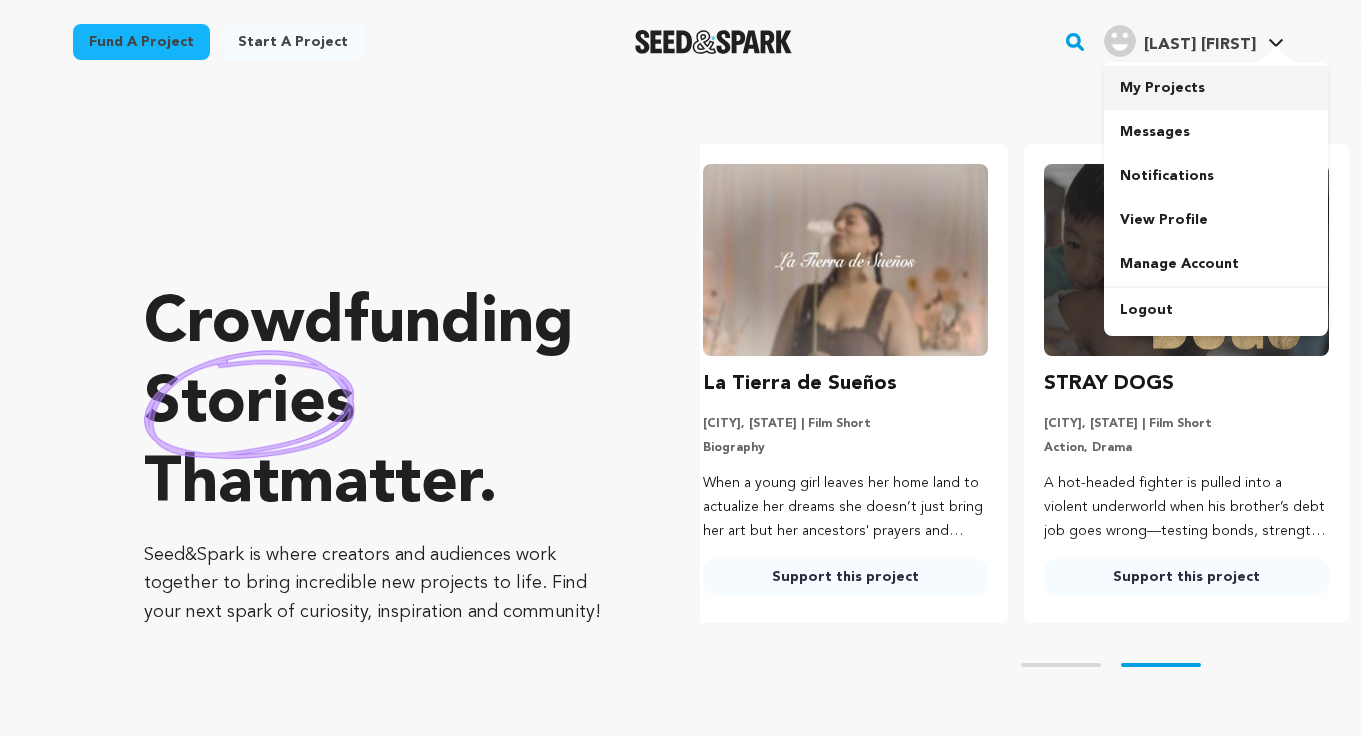 click on "My Projects" at bounding box center [1216, 88] 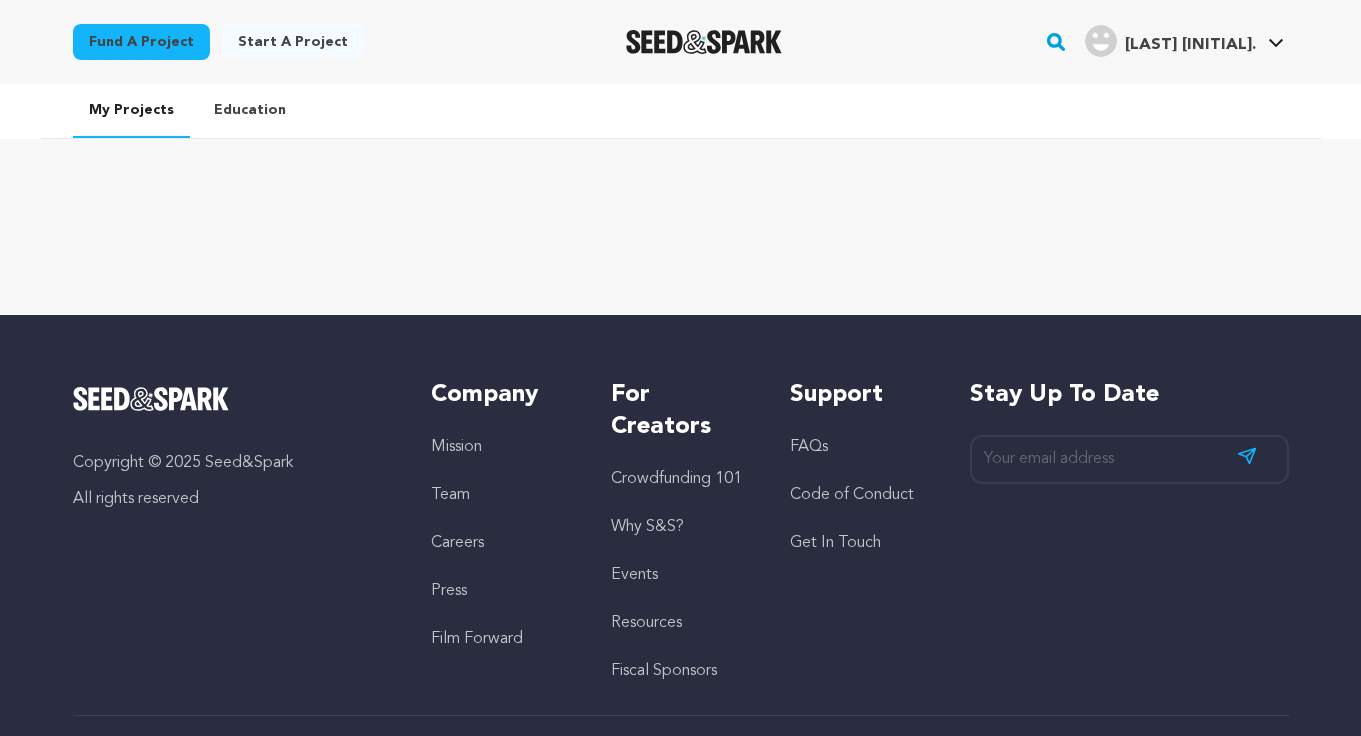 scroll, scrollTop: 0, scrollLeft: 0, axis: both 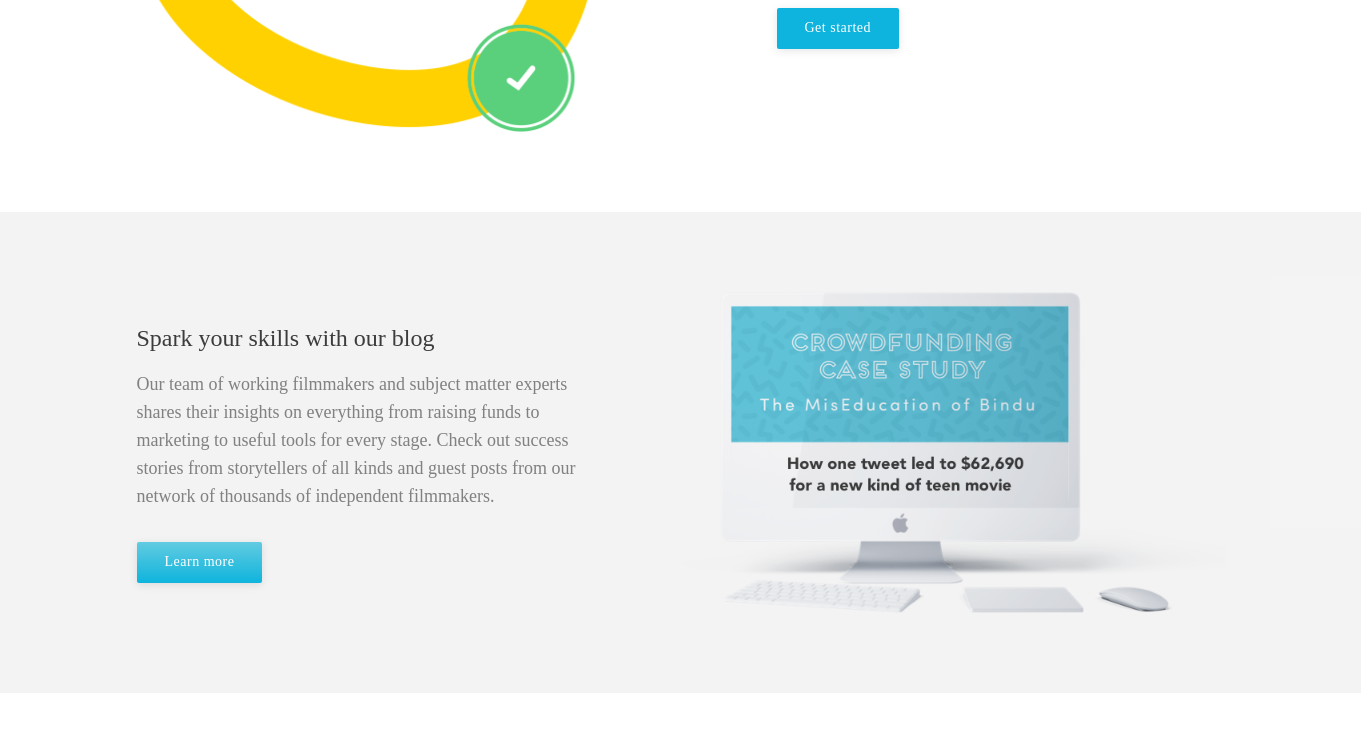 click on "Get started" at bounding box center (838, 28) 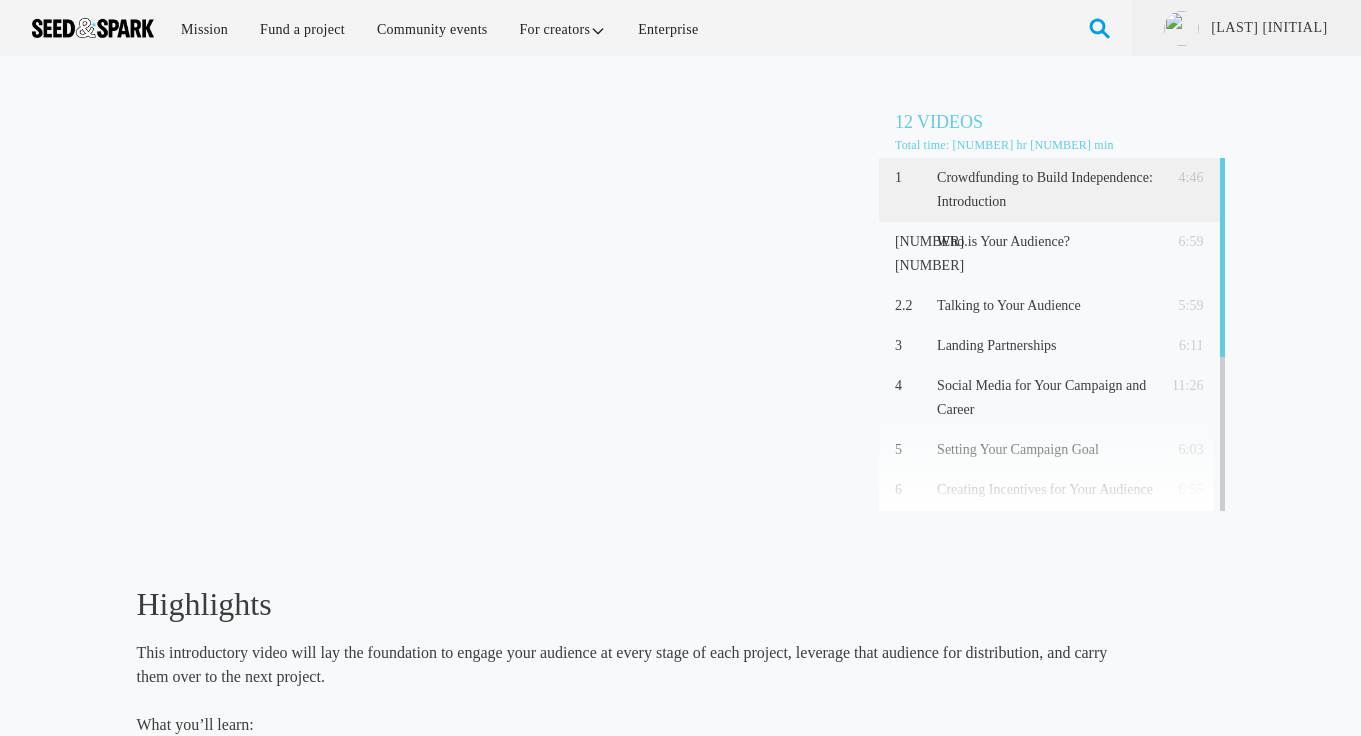 scroll, scrollTop: 0, scrollLeft: 0, axis: both 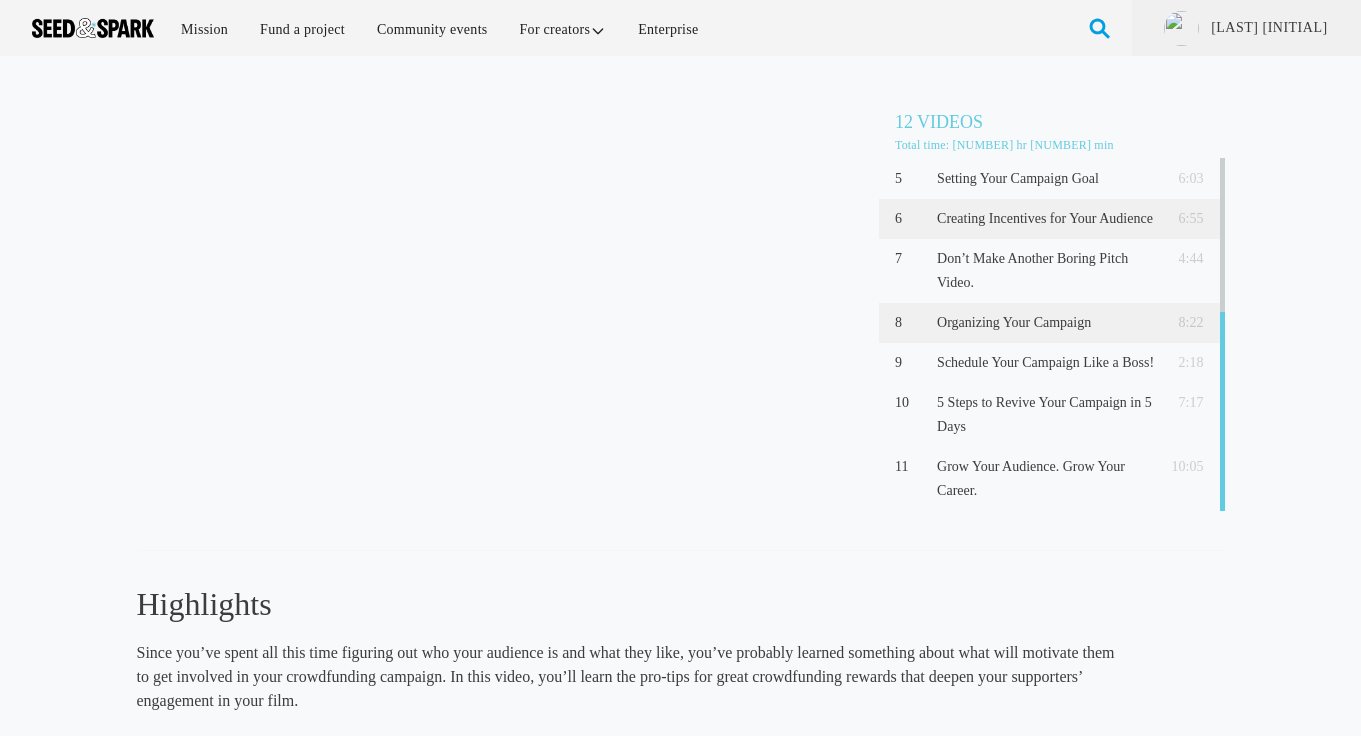 click on "8
Organizing Your Campaign
8:22" at bounding box center [1052, 323] 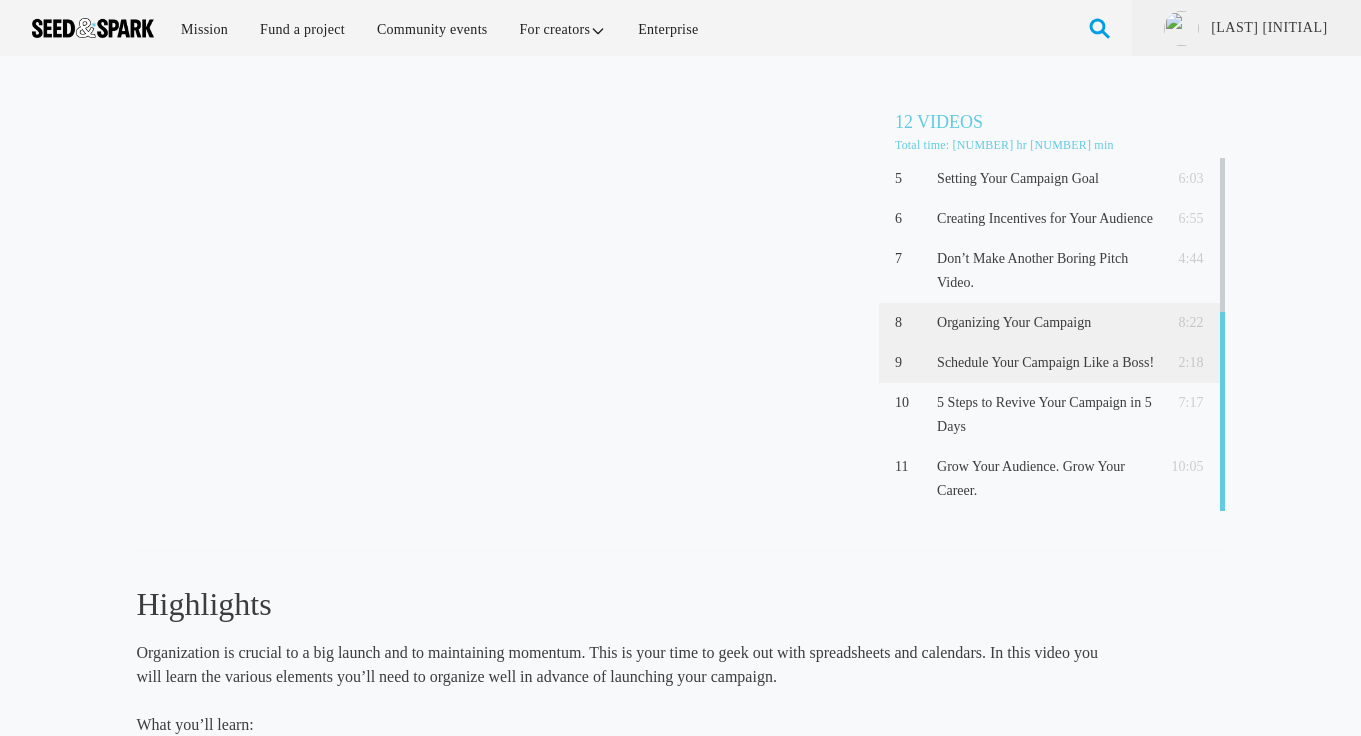 click on "Schedule Your Campaign Like a Boss!" at bounding box center [1045, 363] 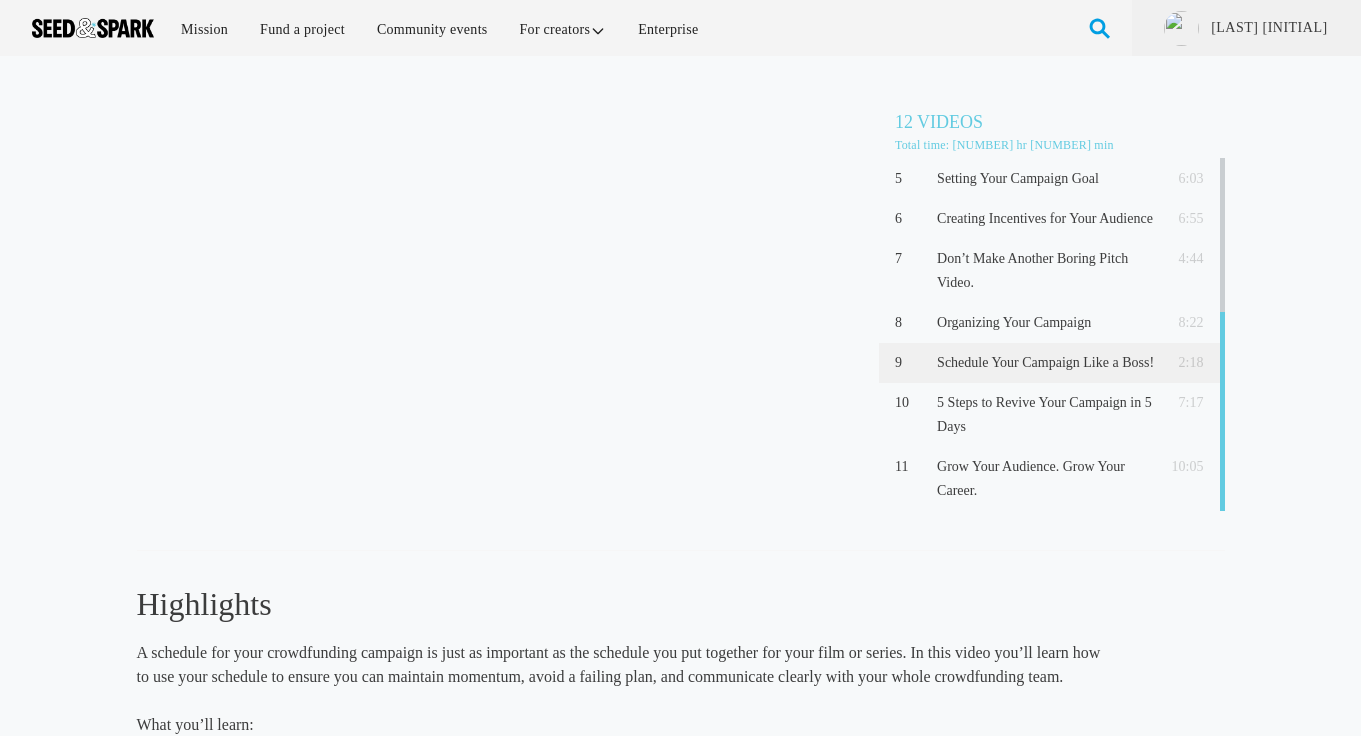 scroll, scrollTop: 0, scrollLeft: 0, axis: both 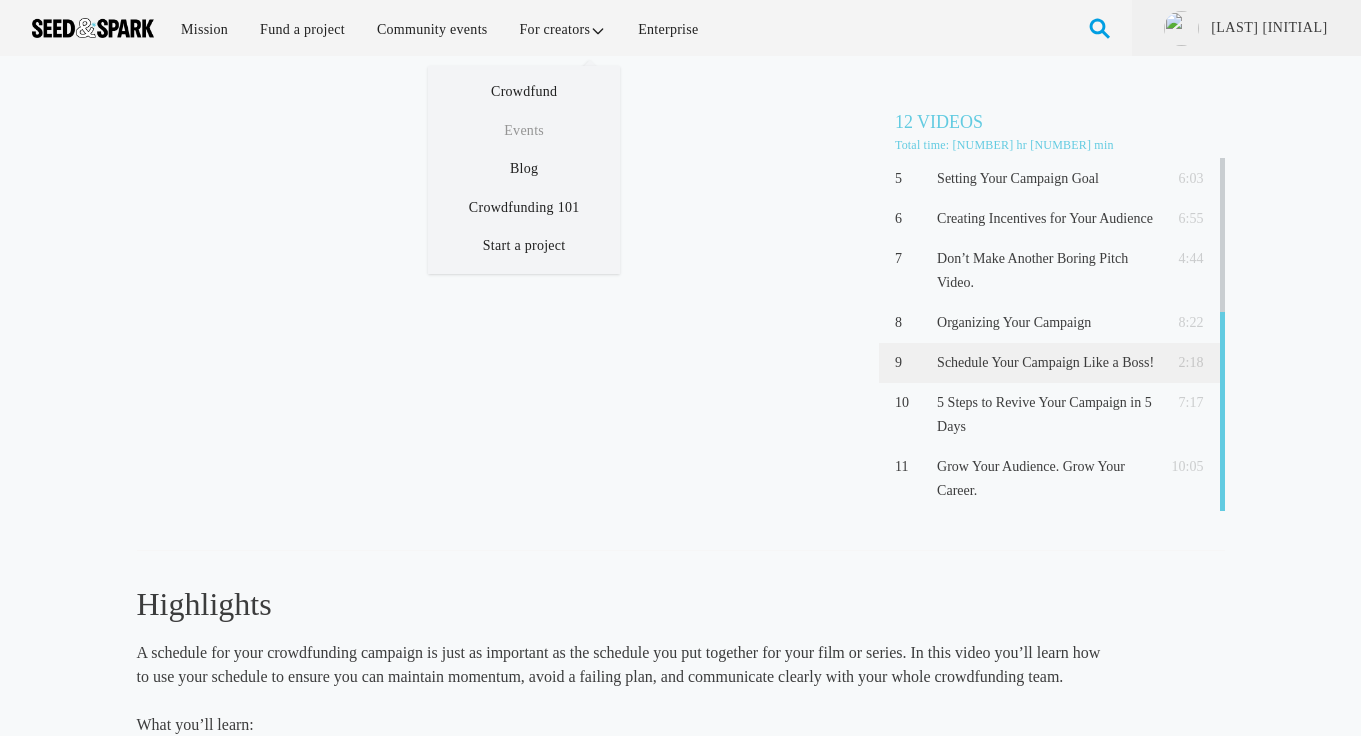 click on "Events" at bounding box center [524, 130] 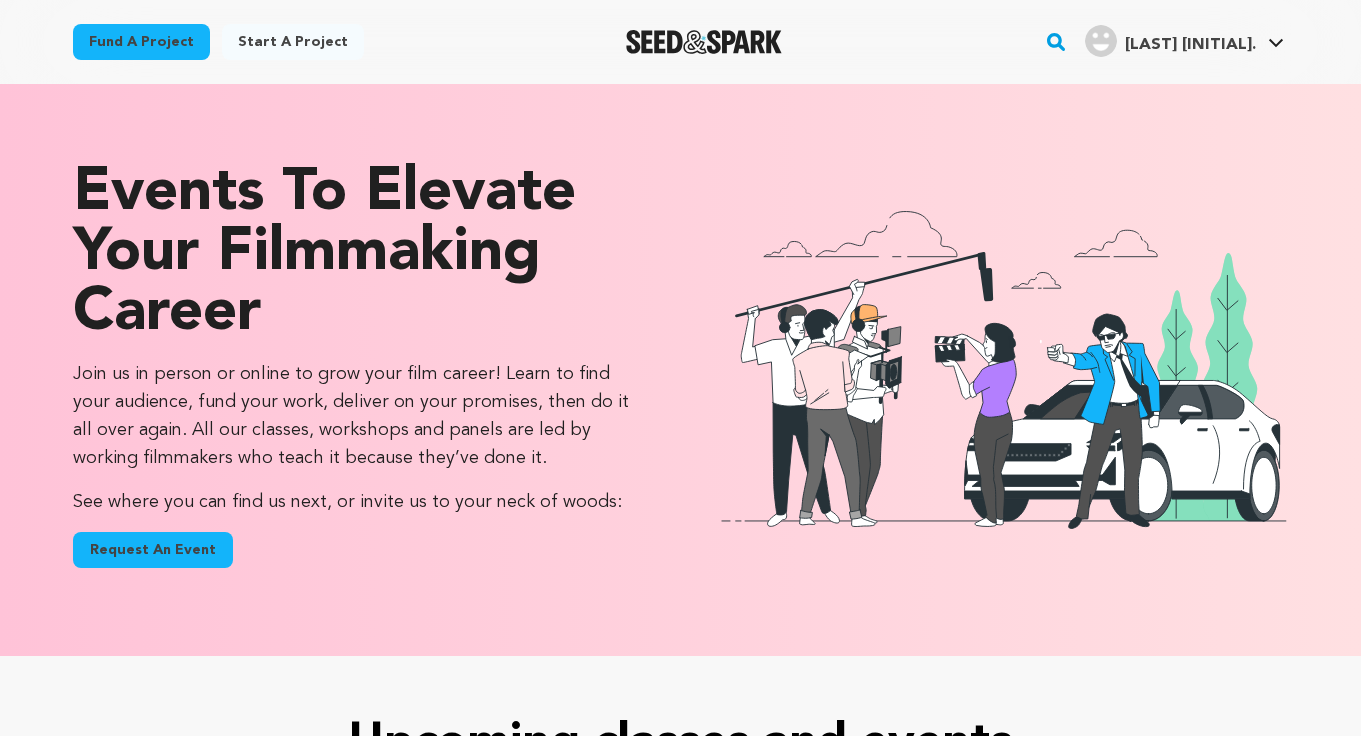 scroll, scrollTop: 0, scrollLeft: 0, axis: both 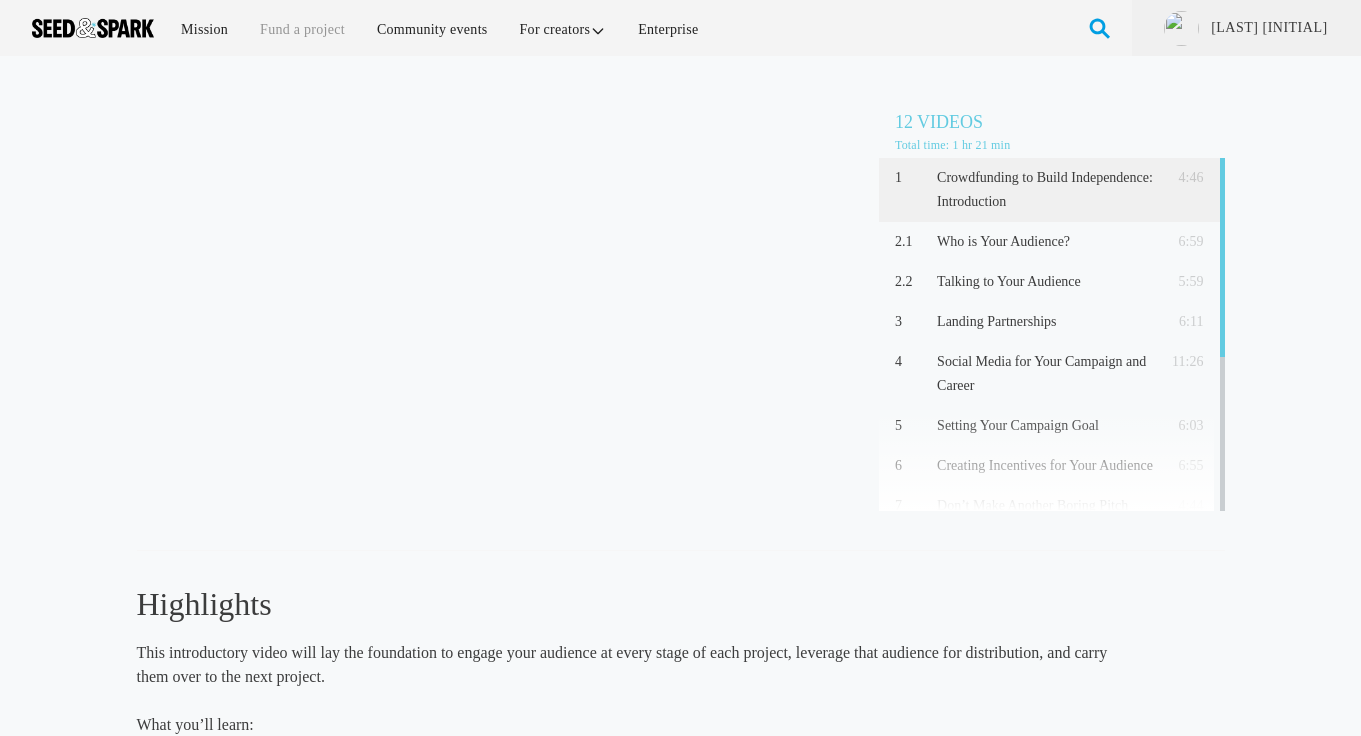 click on "Fund a project" at bounding box center (302, 29) 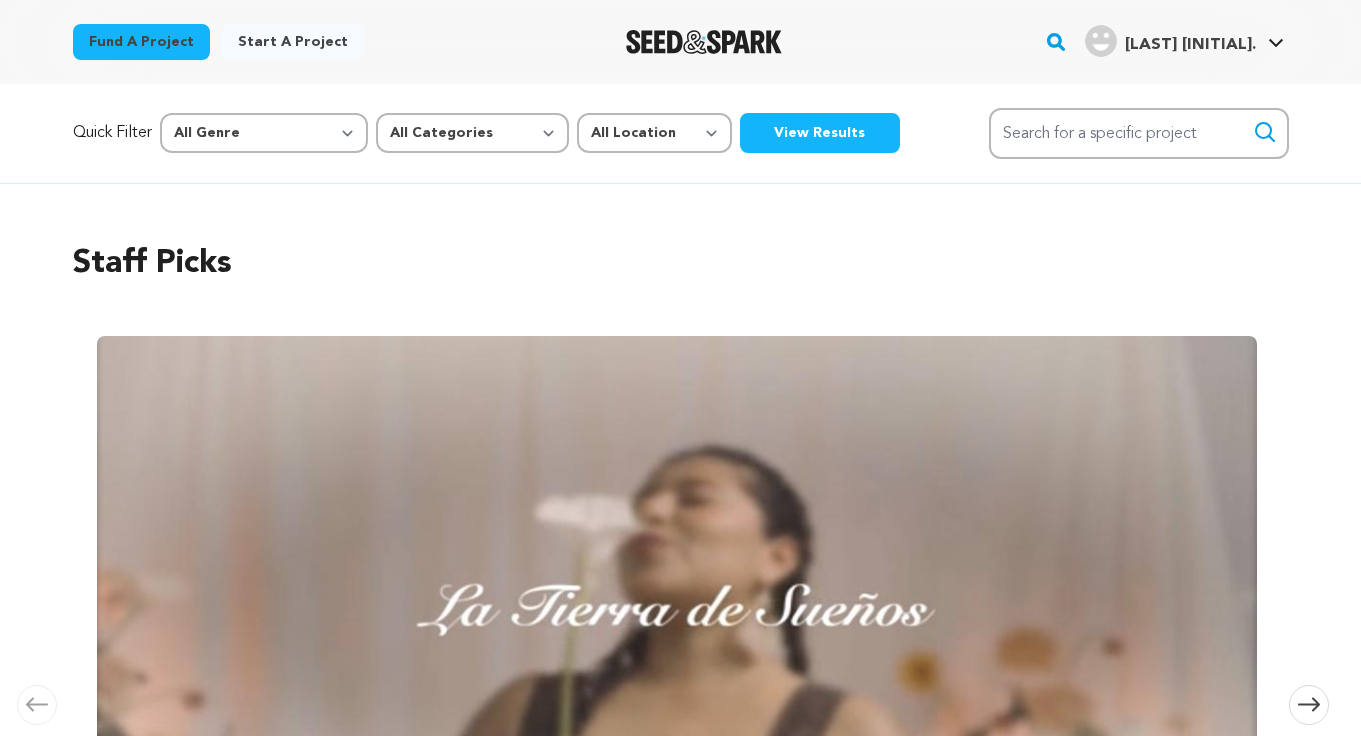 scroll, scrollTop: 0, scrollLeft: 0, axis: both 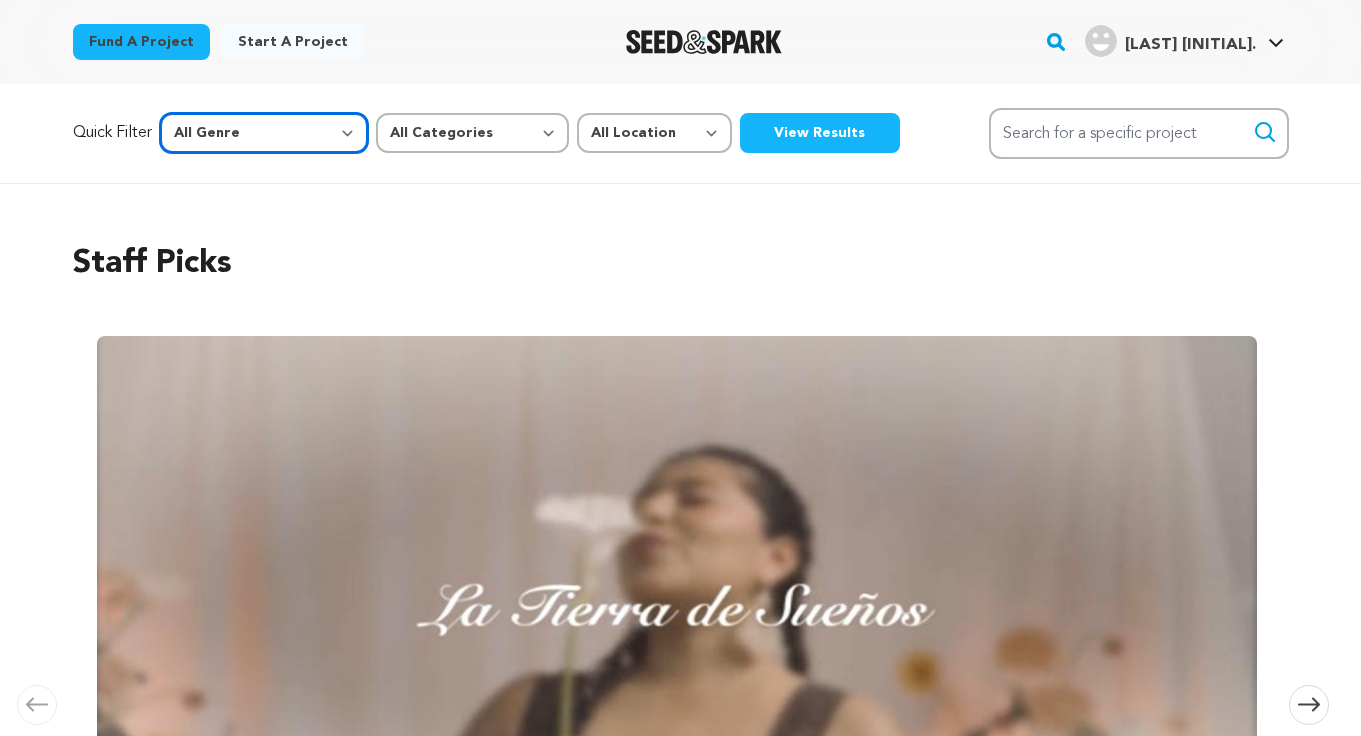 select on "8" 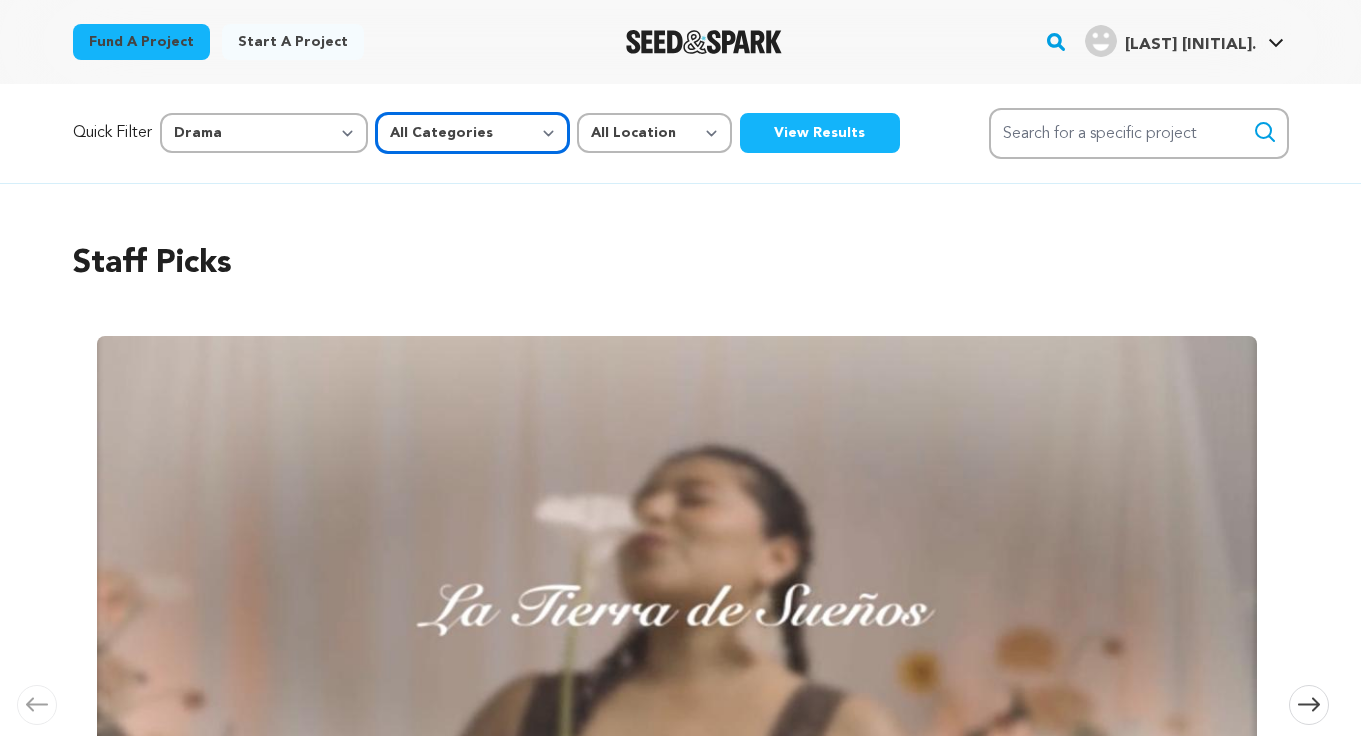 select on "383" 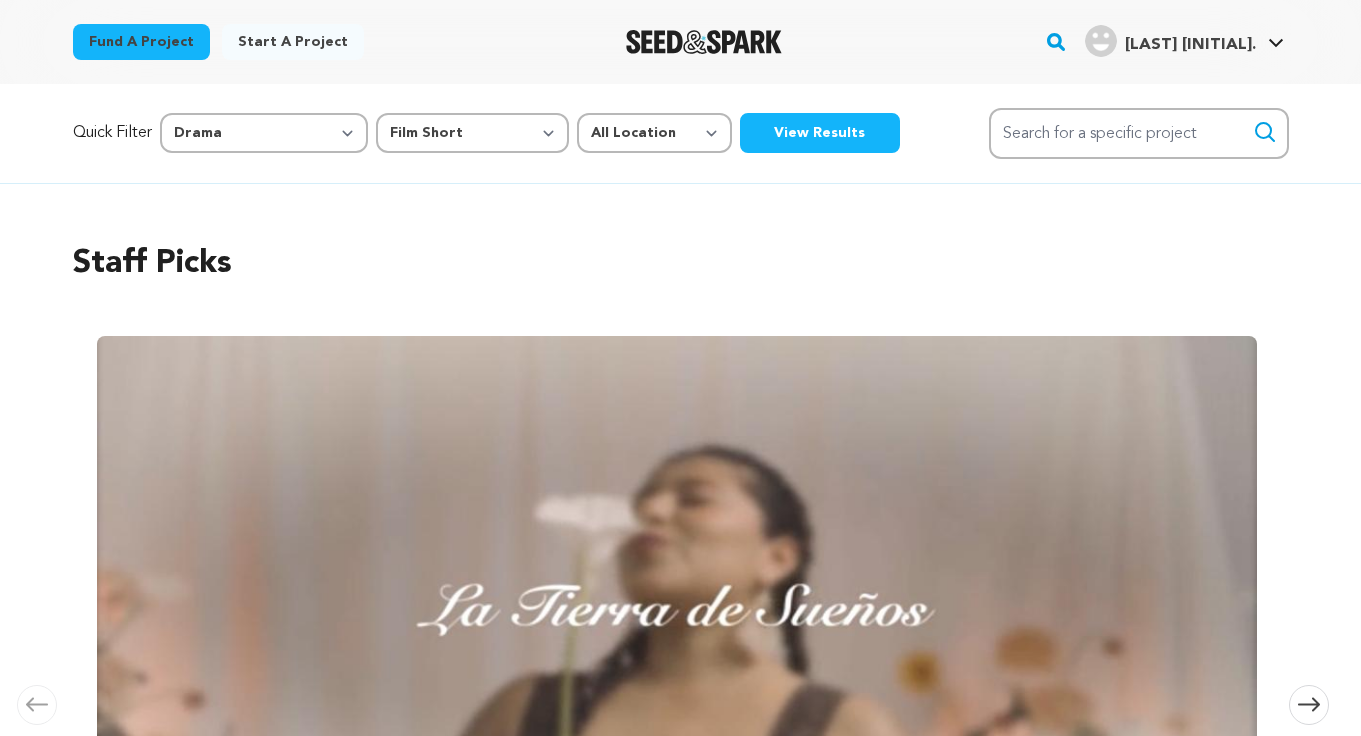 click on "View Results" at bounding box center (820, 133) 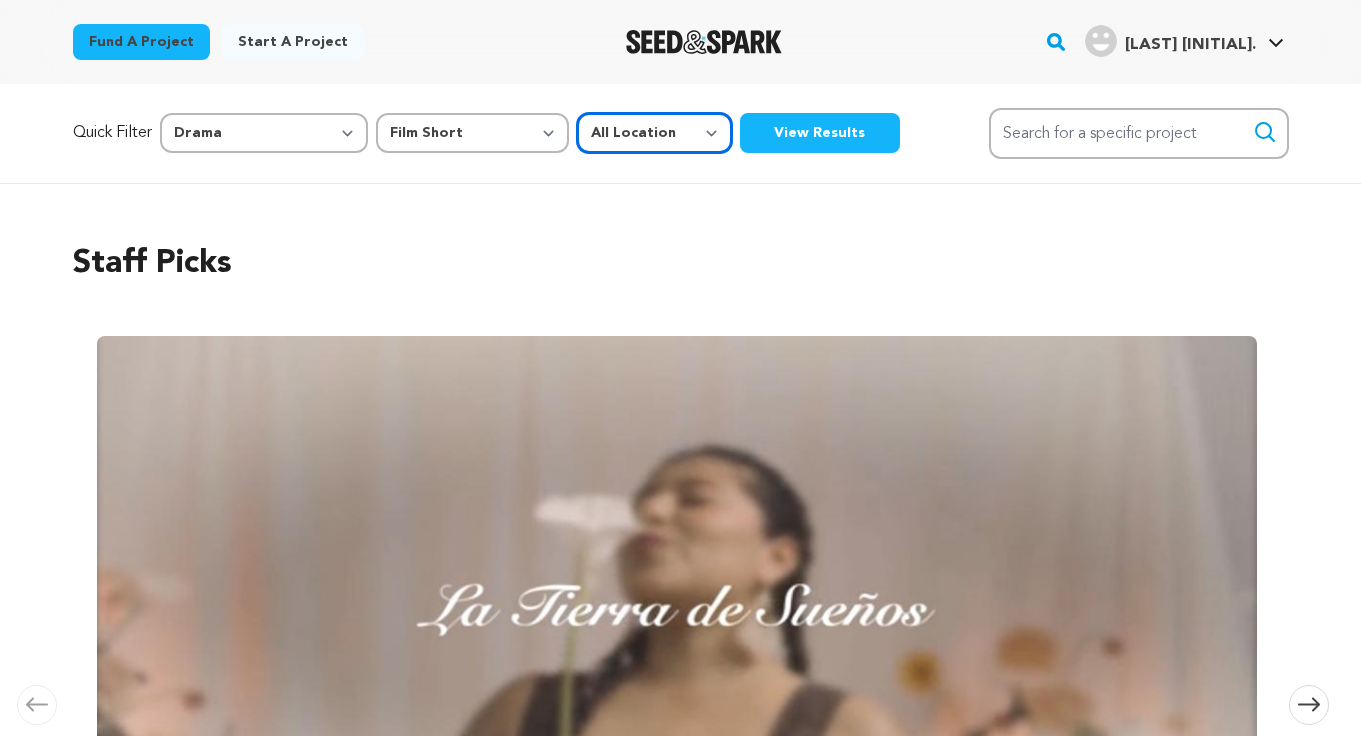 select on "1671" 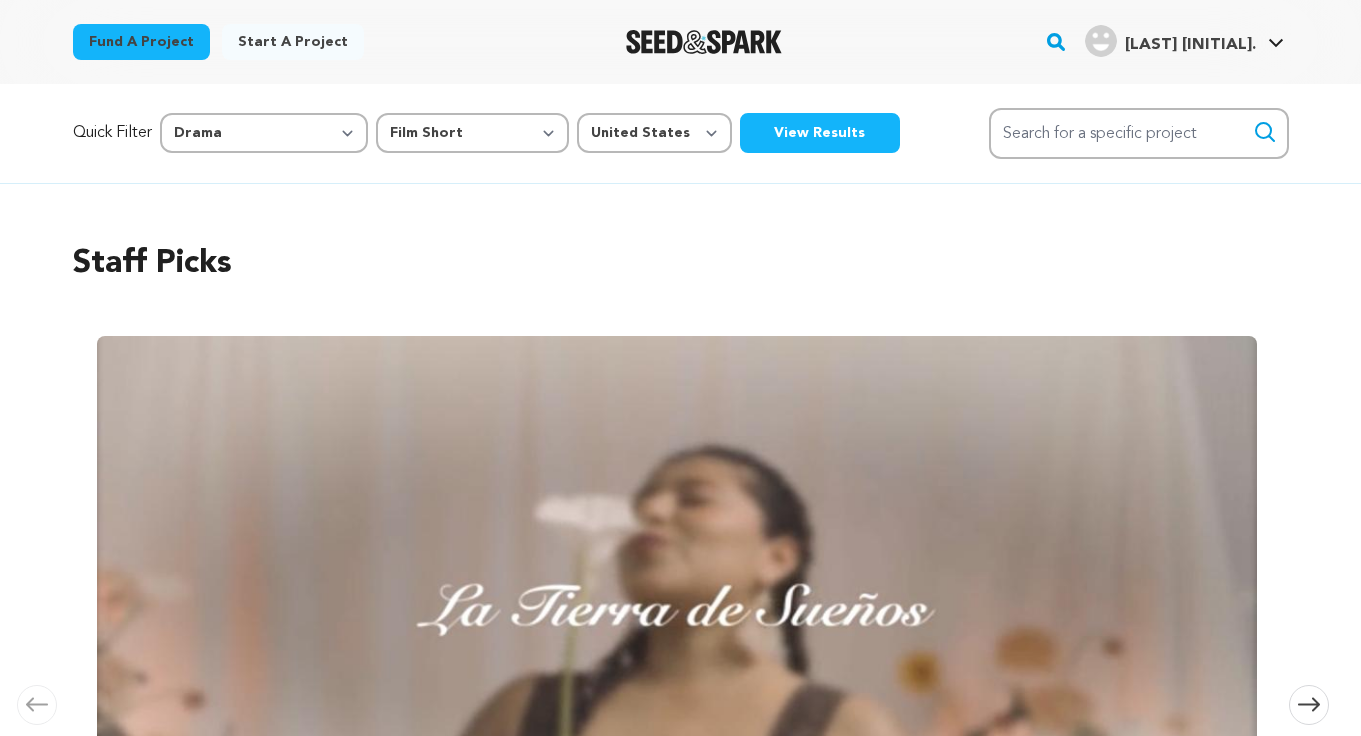 click on "View Results" at bounding box center (820, 133) 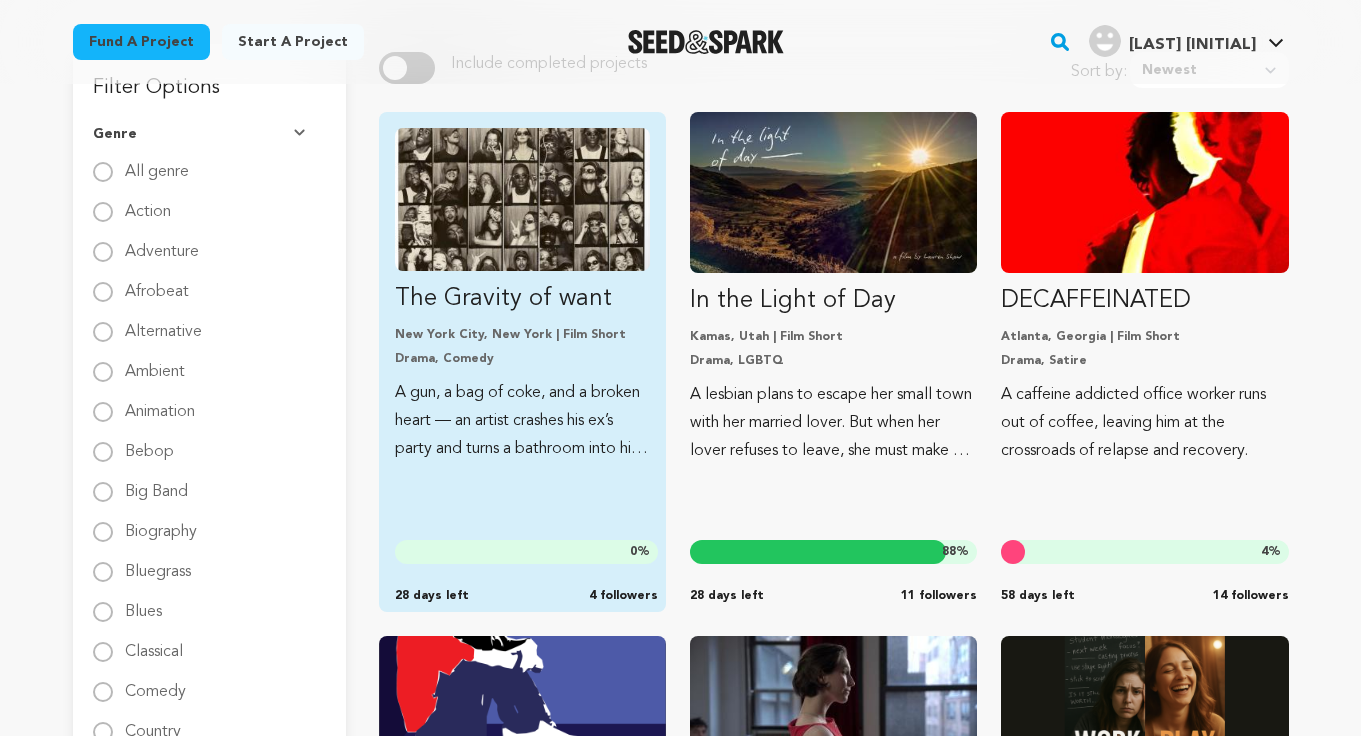 scroll, scrollTop: 231, scrollLeft: 0, axis: vertical 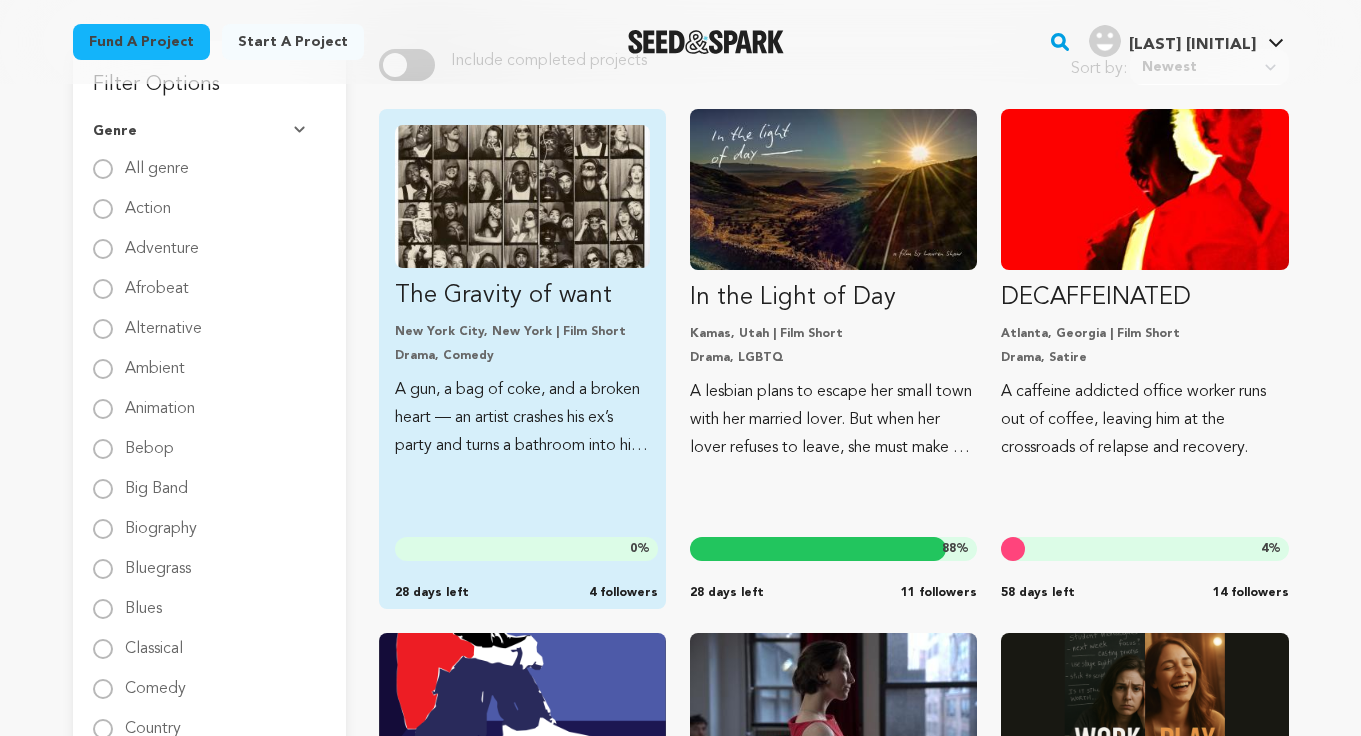 click on "New York City, New York | Film Short" at bounding box center [522, 332] 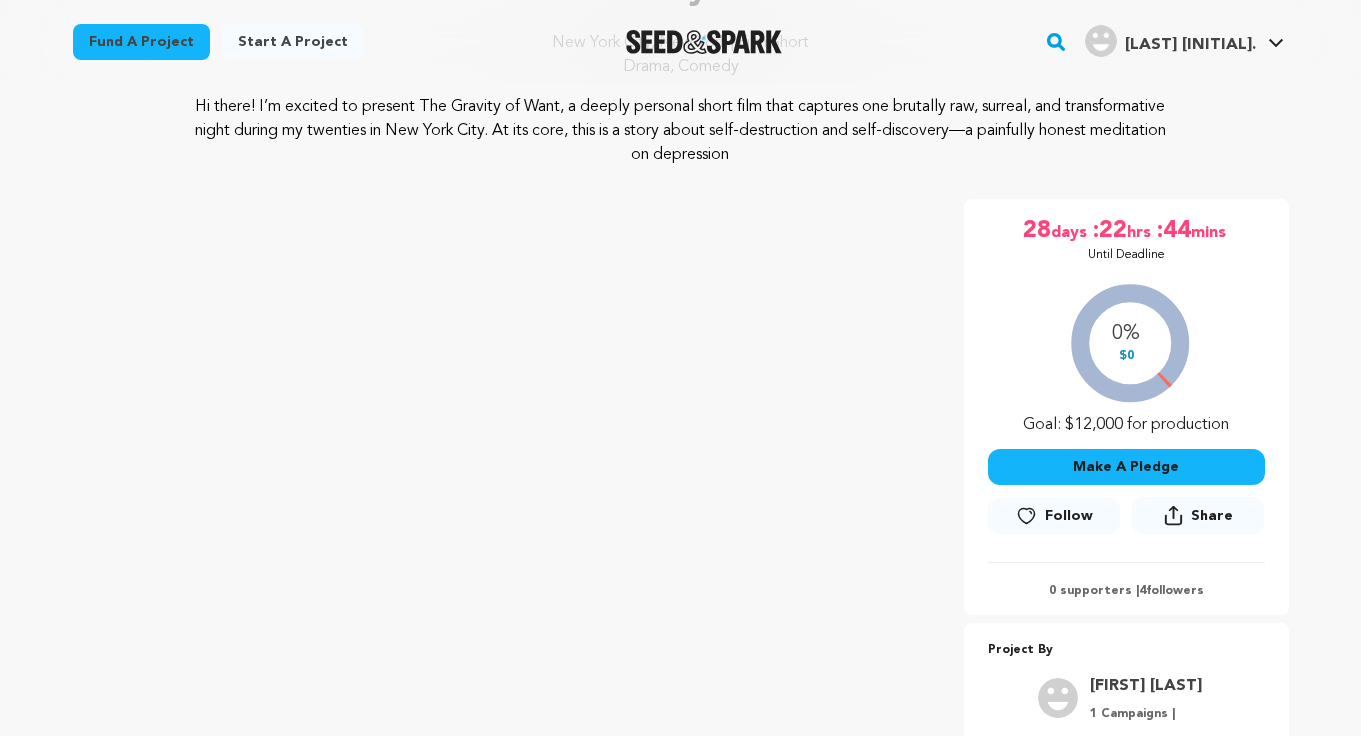 scroll, scrollTop: 211, scrollLeft: 0, axis: vertical 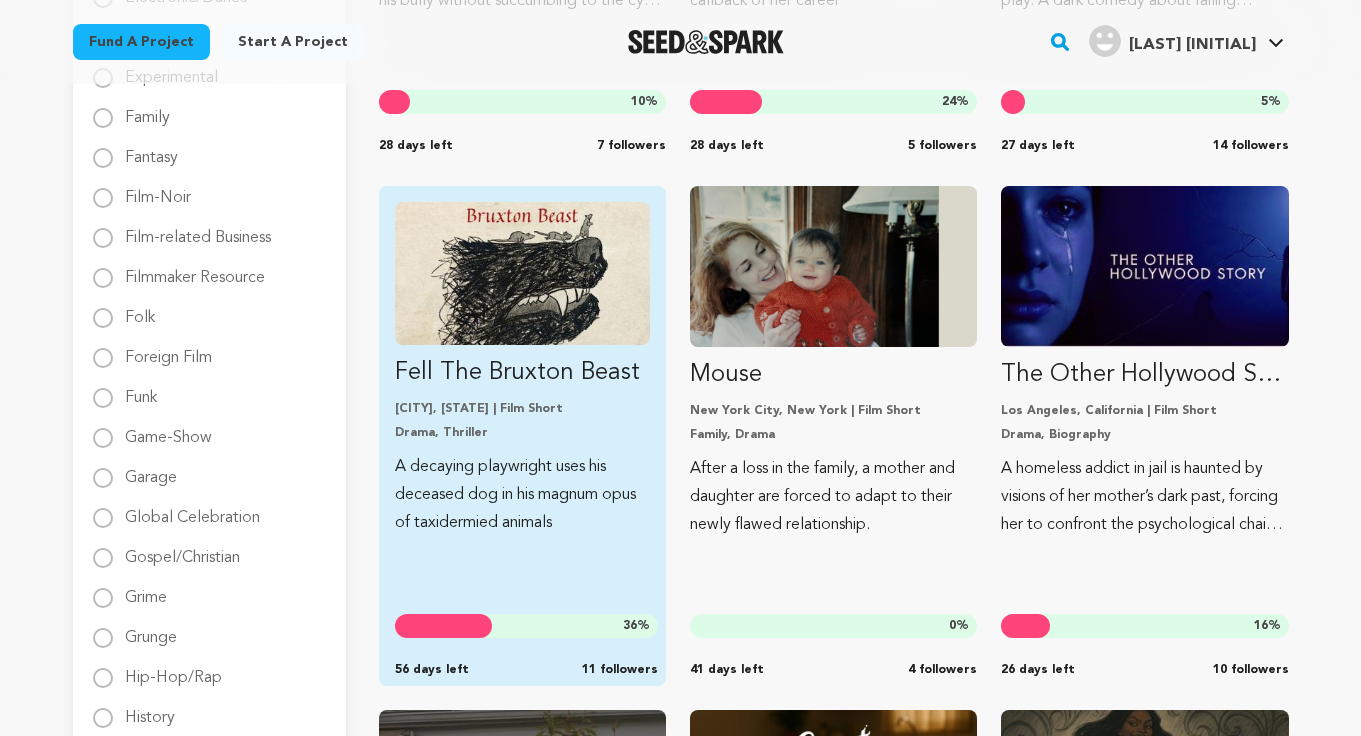 click on "A decaying playwright uses his deceased dog in his magnum opus of taxidermied animals" at bounding box center (522, 495) 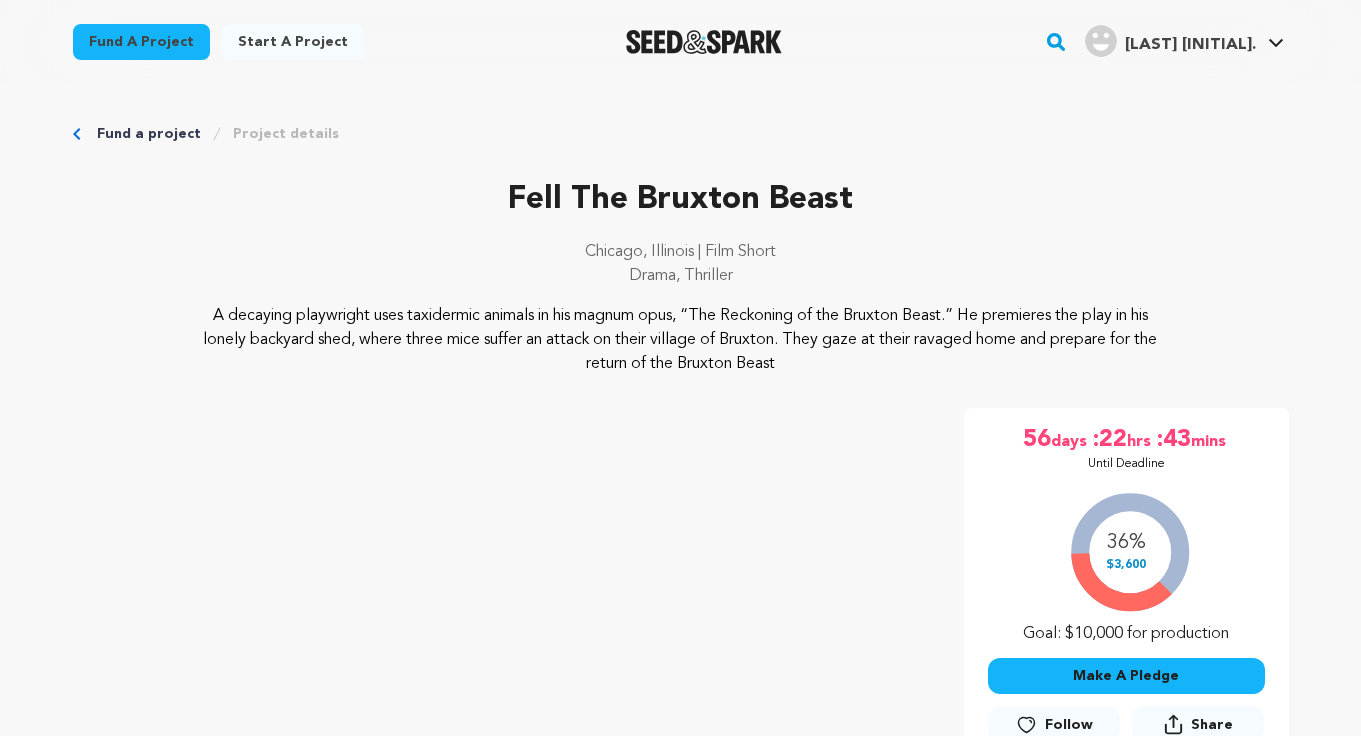 scroll, scrollTop: 0, scrollLeft: 0, axis: both 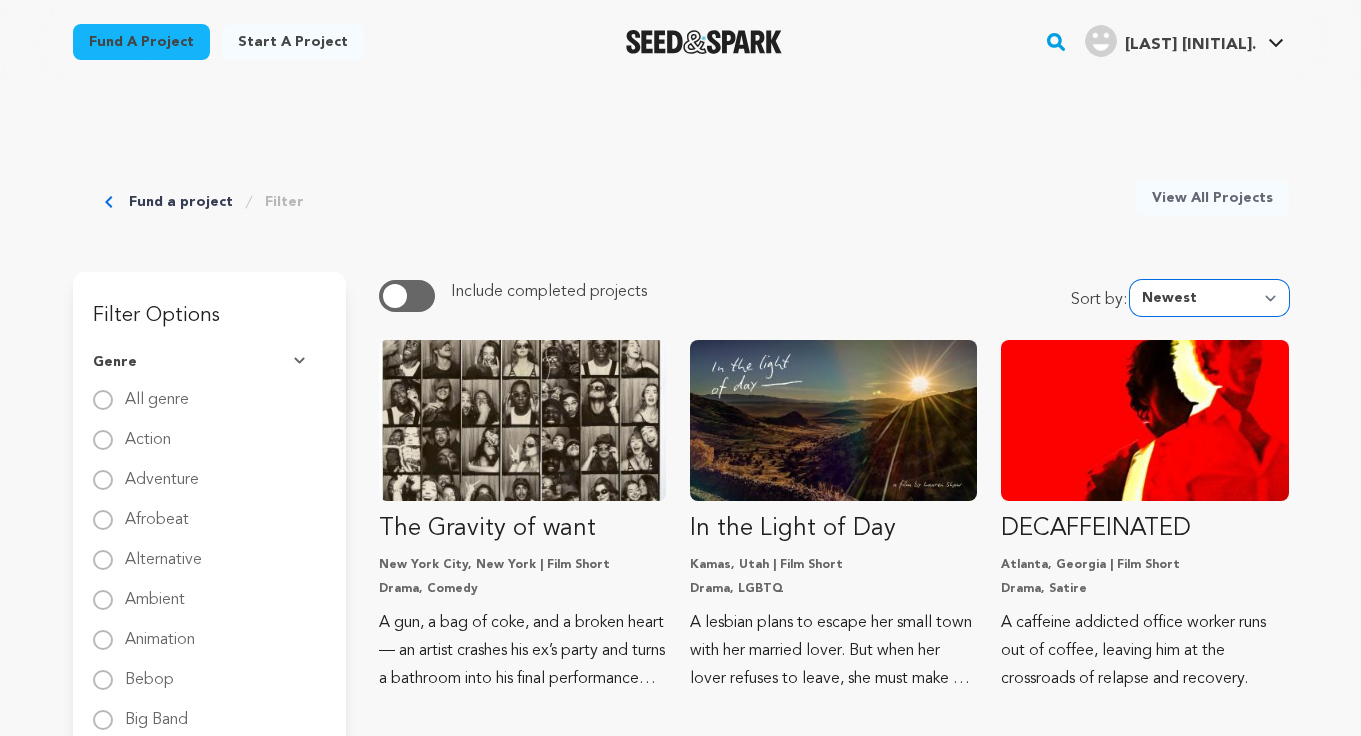 select on "most_funded" 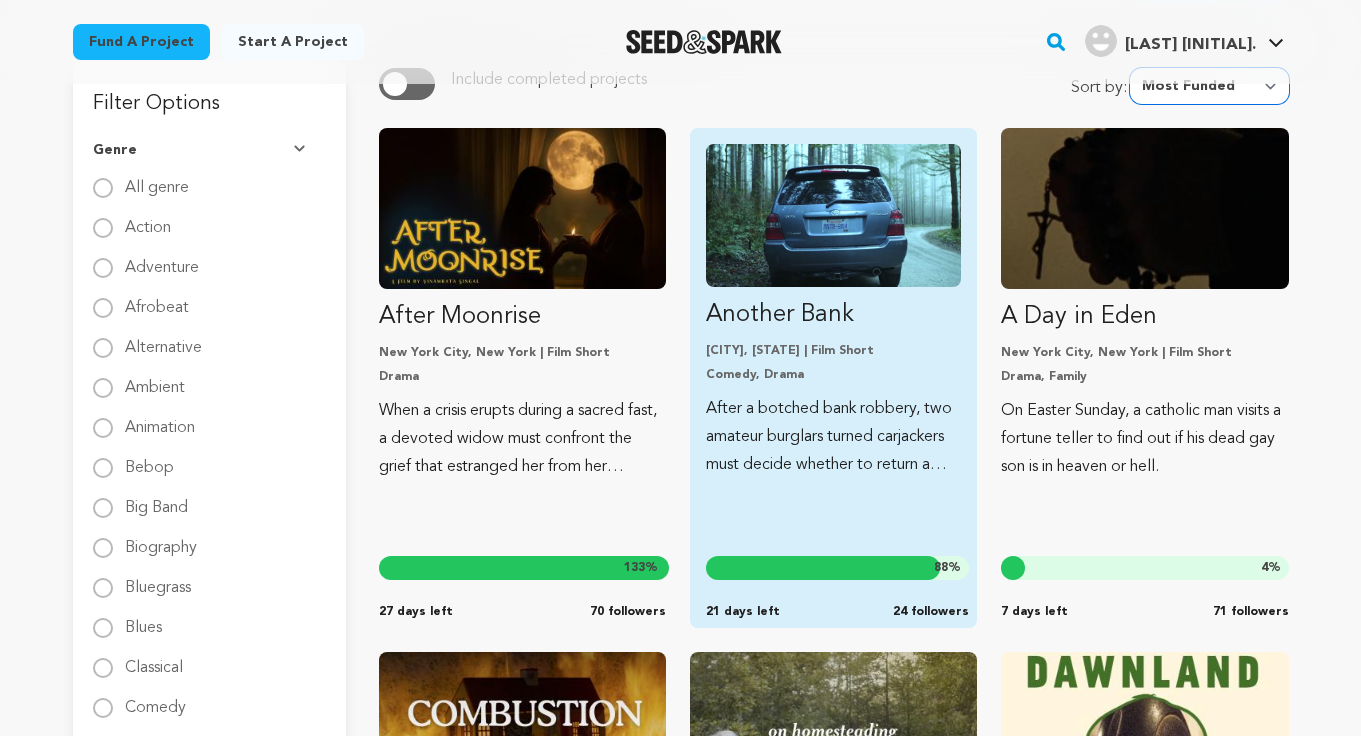 scroll, scrollTop: 213, scrollLeft: 0, axis: vertical 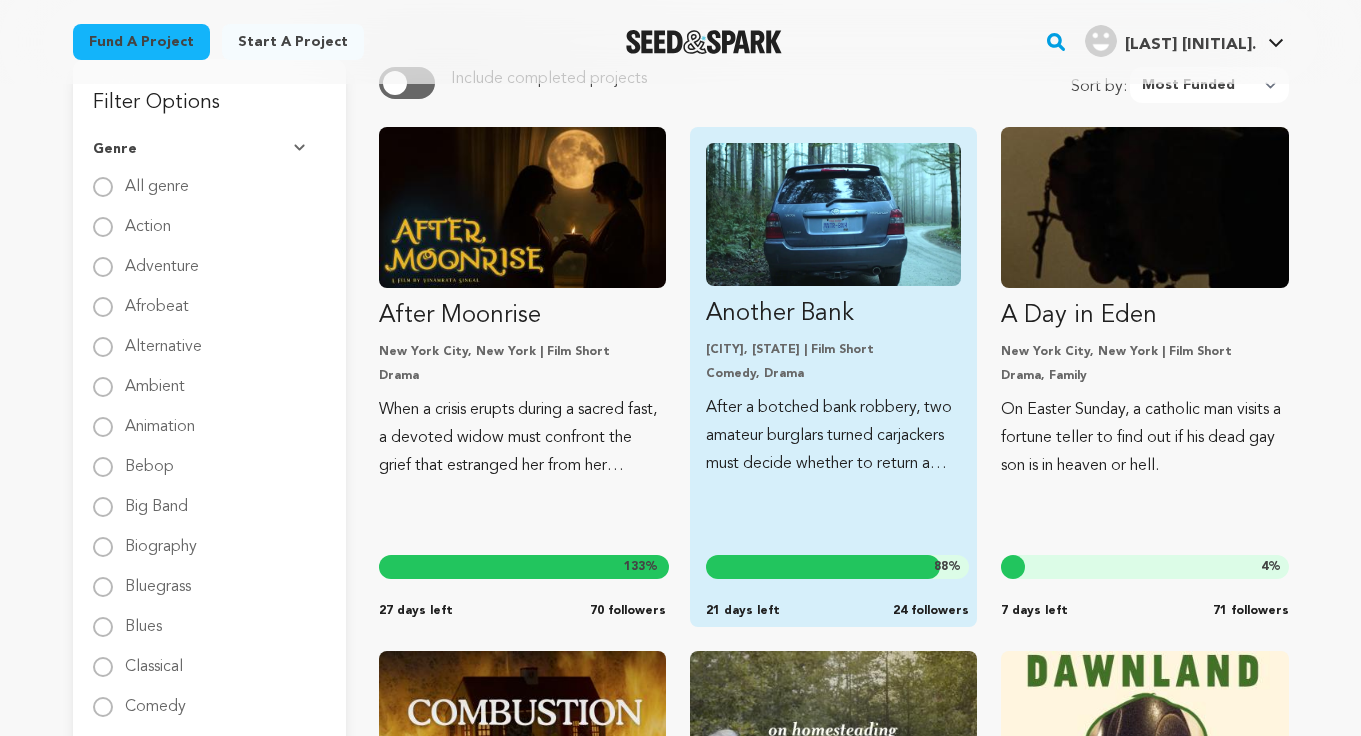 click on "After a botched bank robbery, two amateur burglars turned carjackers must decide whether to return a stolen car to a poor old woman." at bounding box center [833, 436] 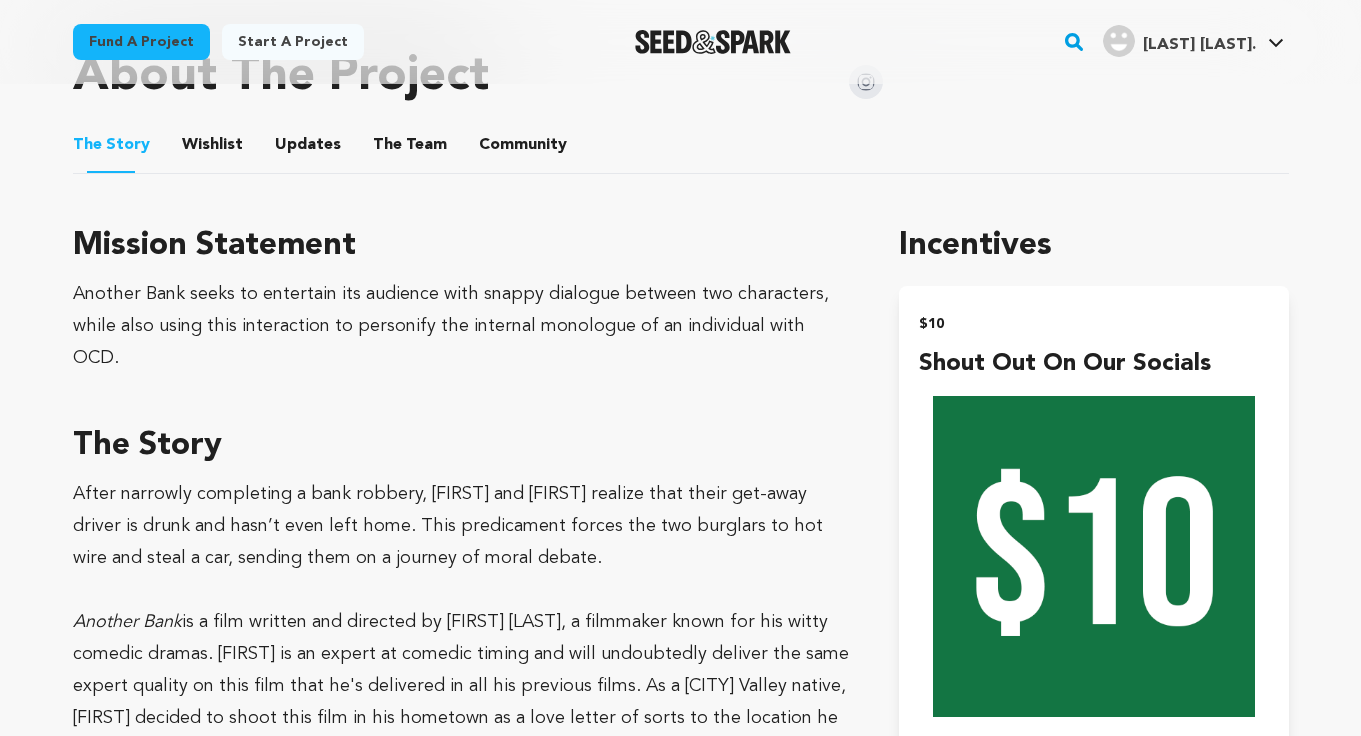 scroll, scrollTop: 1003, scrollLeft: 0, axis: vertical 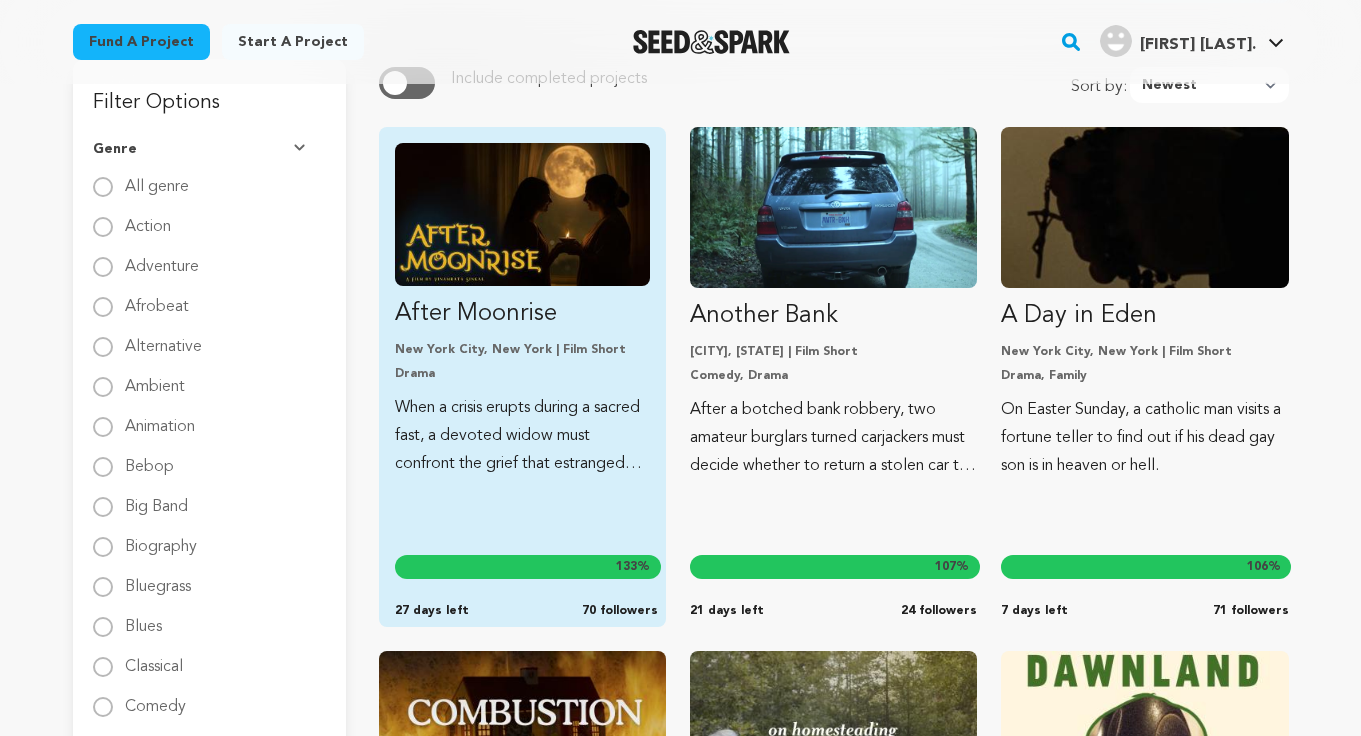 click on "After Moonrise" at bounding box center (522, 314) 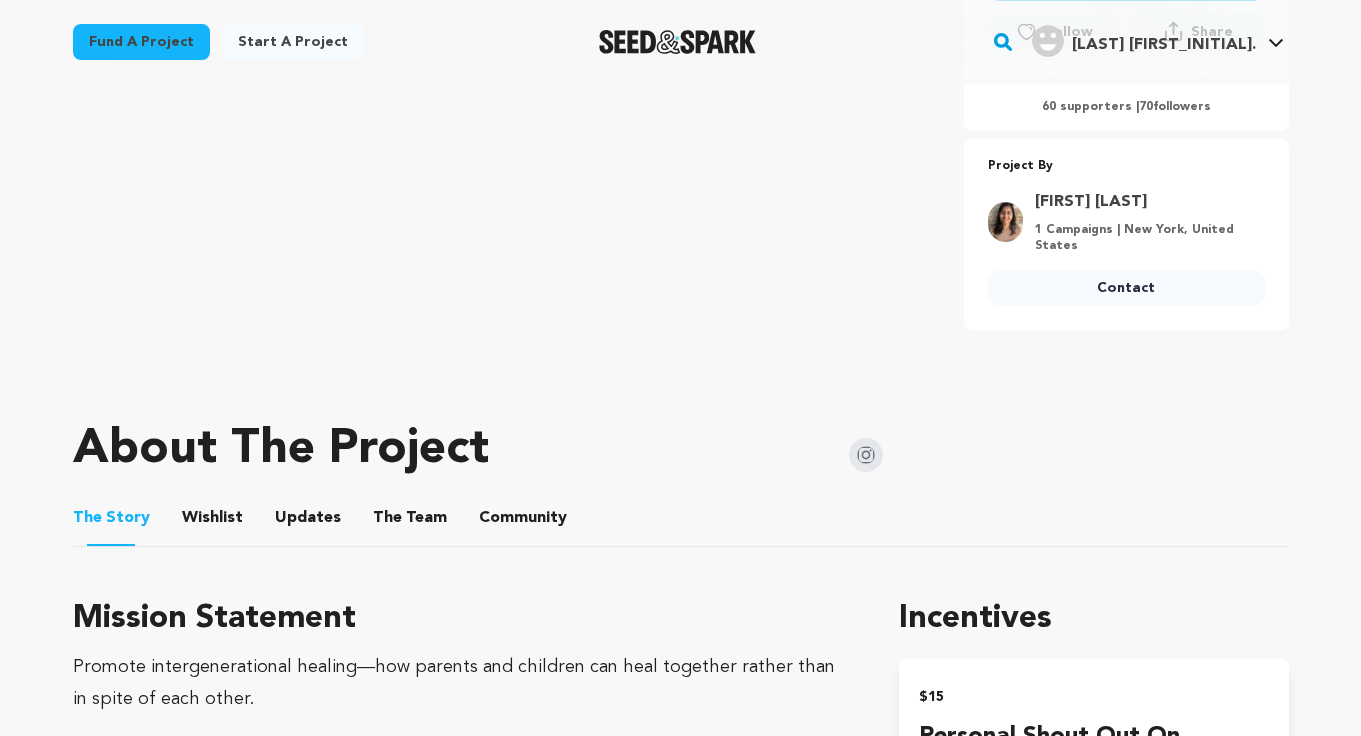 scroll, scrollTop: 691, scrollLeft: 0, axis: vertical 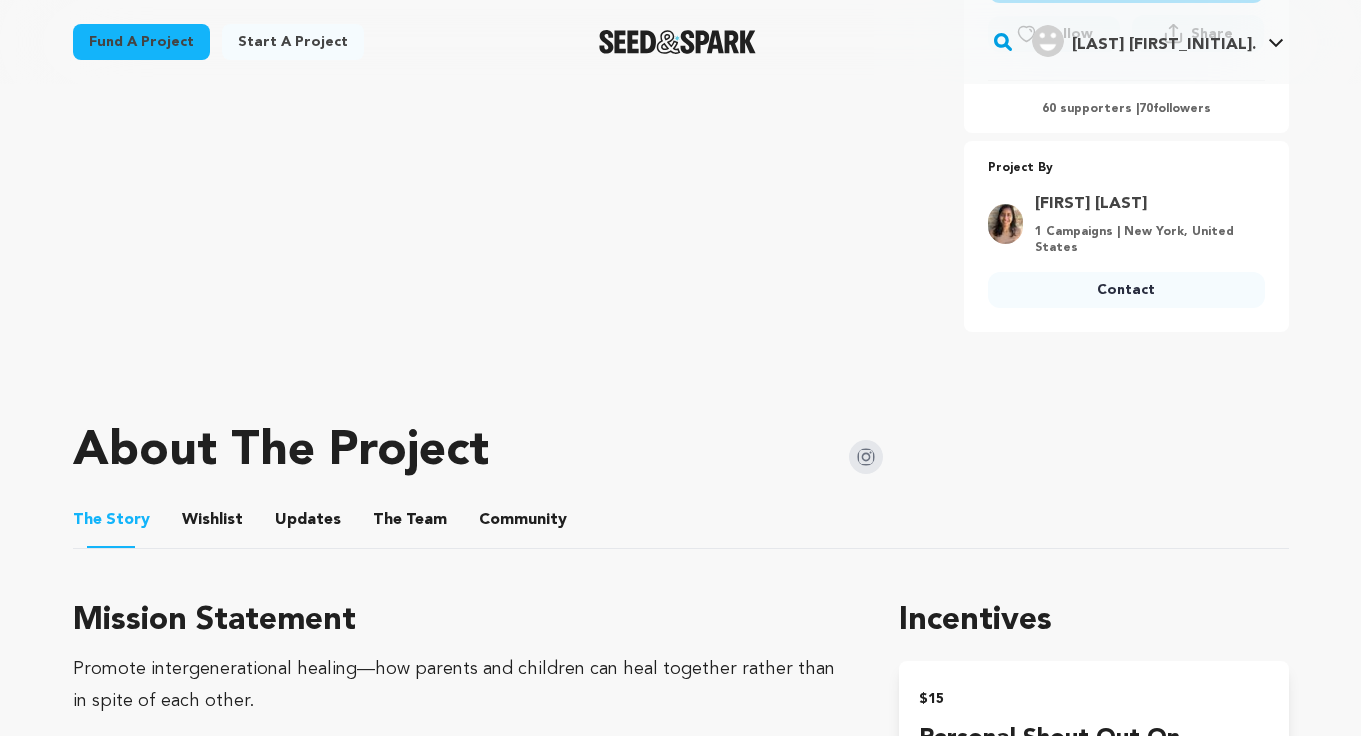 click on "Wishlist" at bounding box center [212, 524] 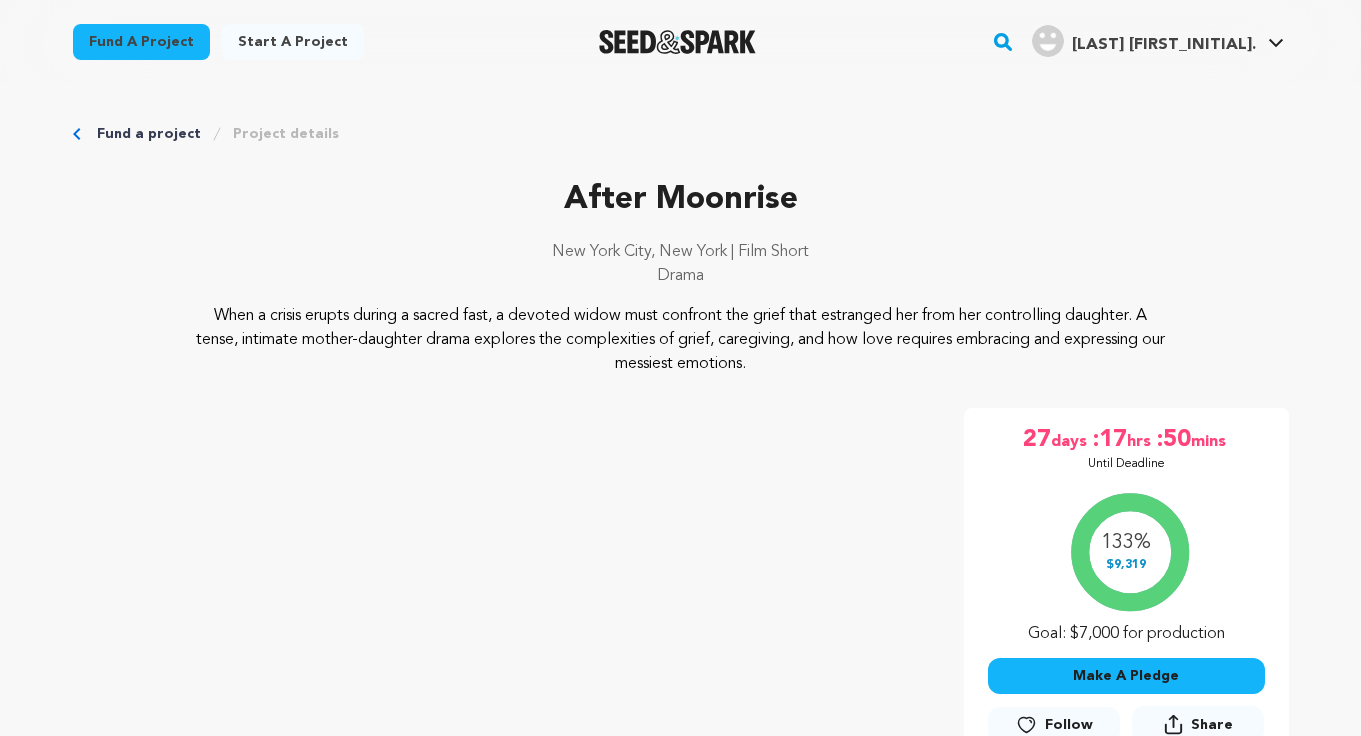 scroll, scrollTop: 0, scrollLeft: 0, axis: both 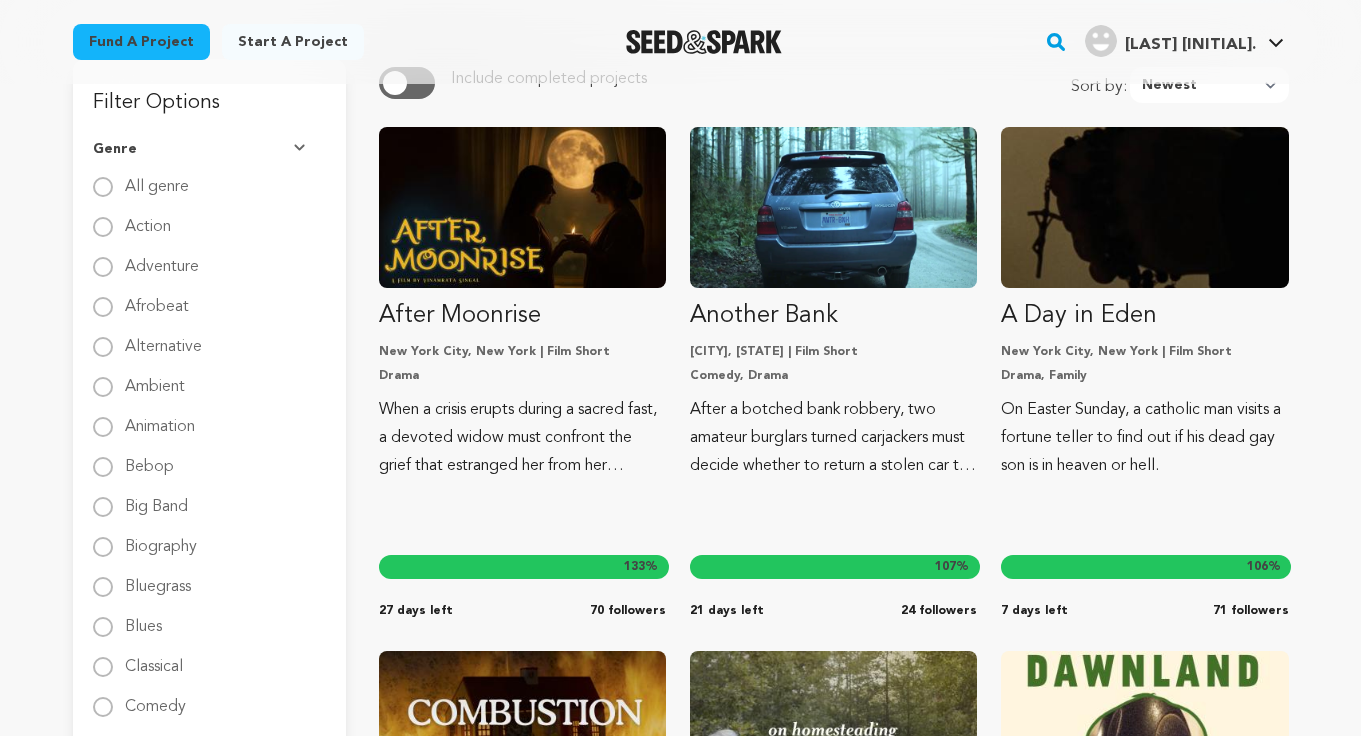 click 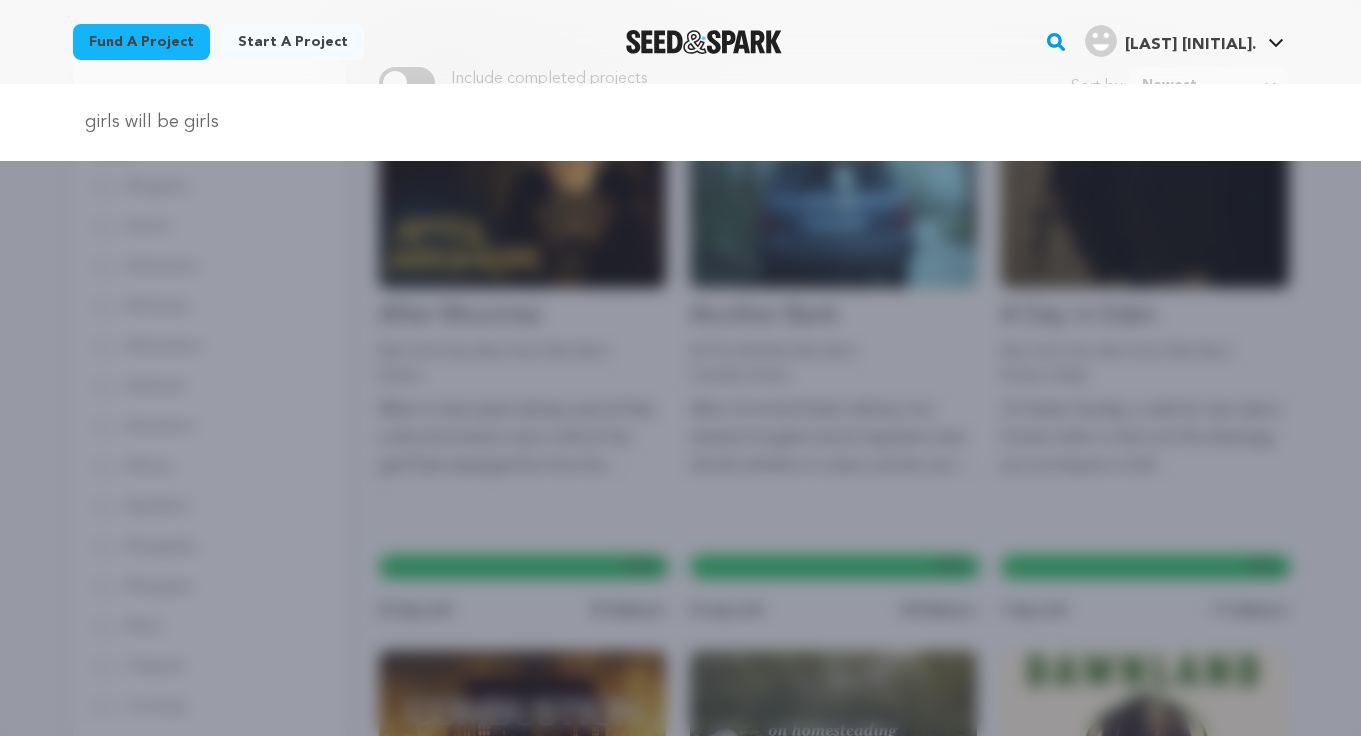 type on "girls will be girls" 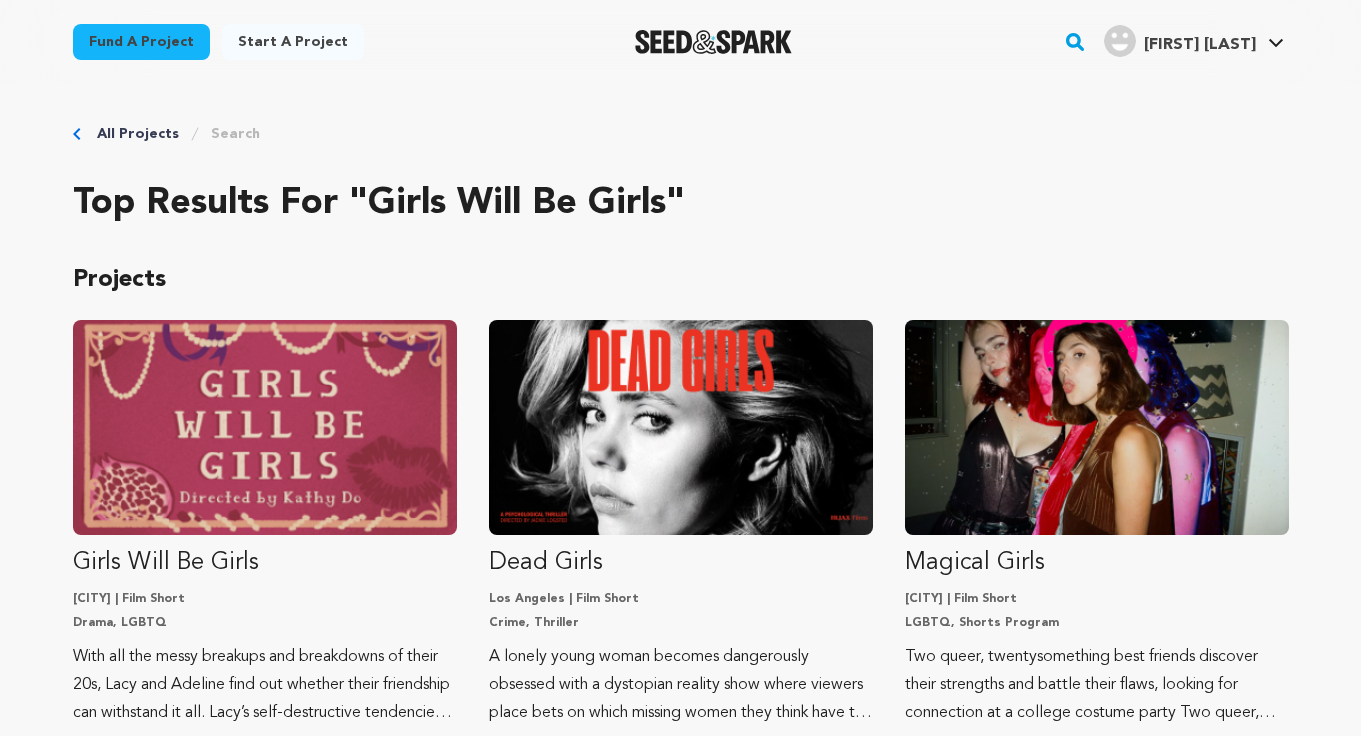 scroll, scrollTop: 0, scrollLeft: 0, axis: both 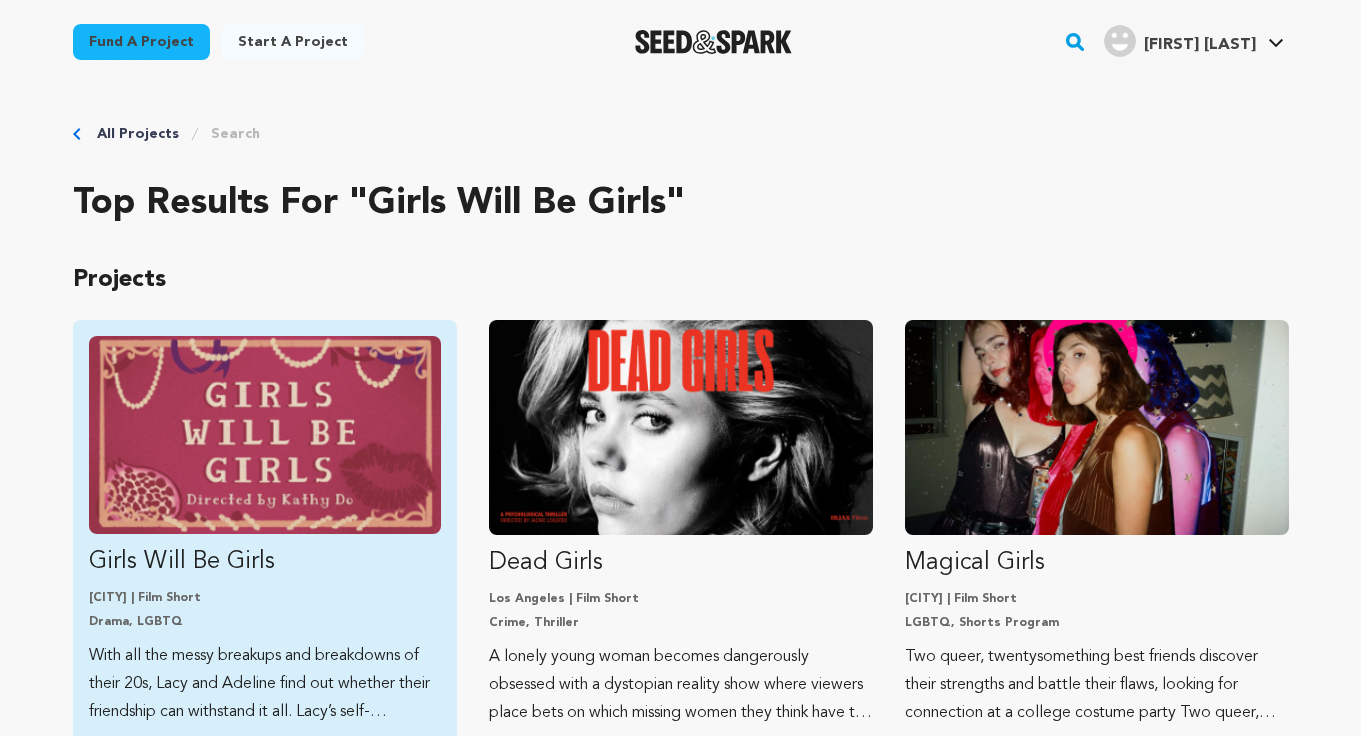 click at bounding box center [265, 435] 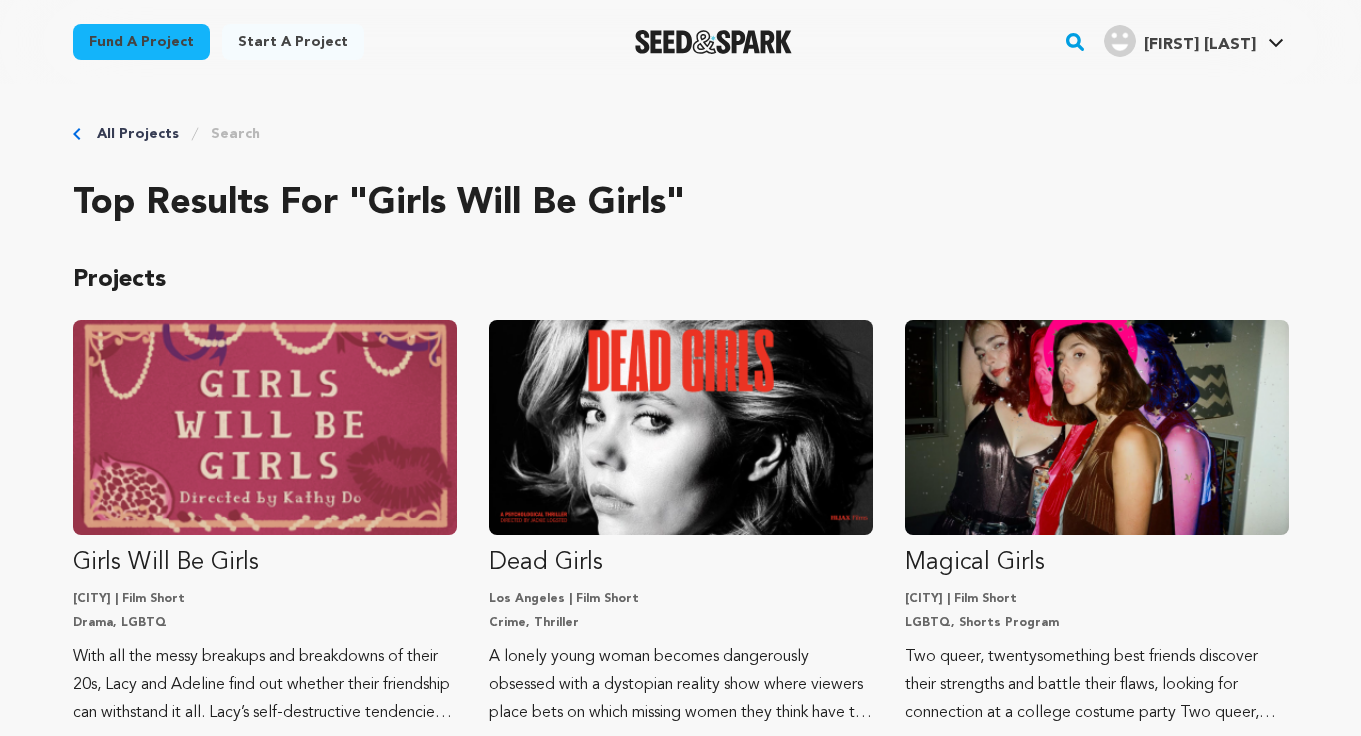 scroll, scrollTop: 42, scrollLeft: 0, axis: vertical 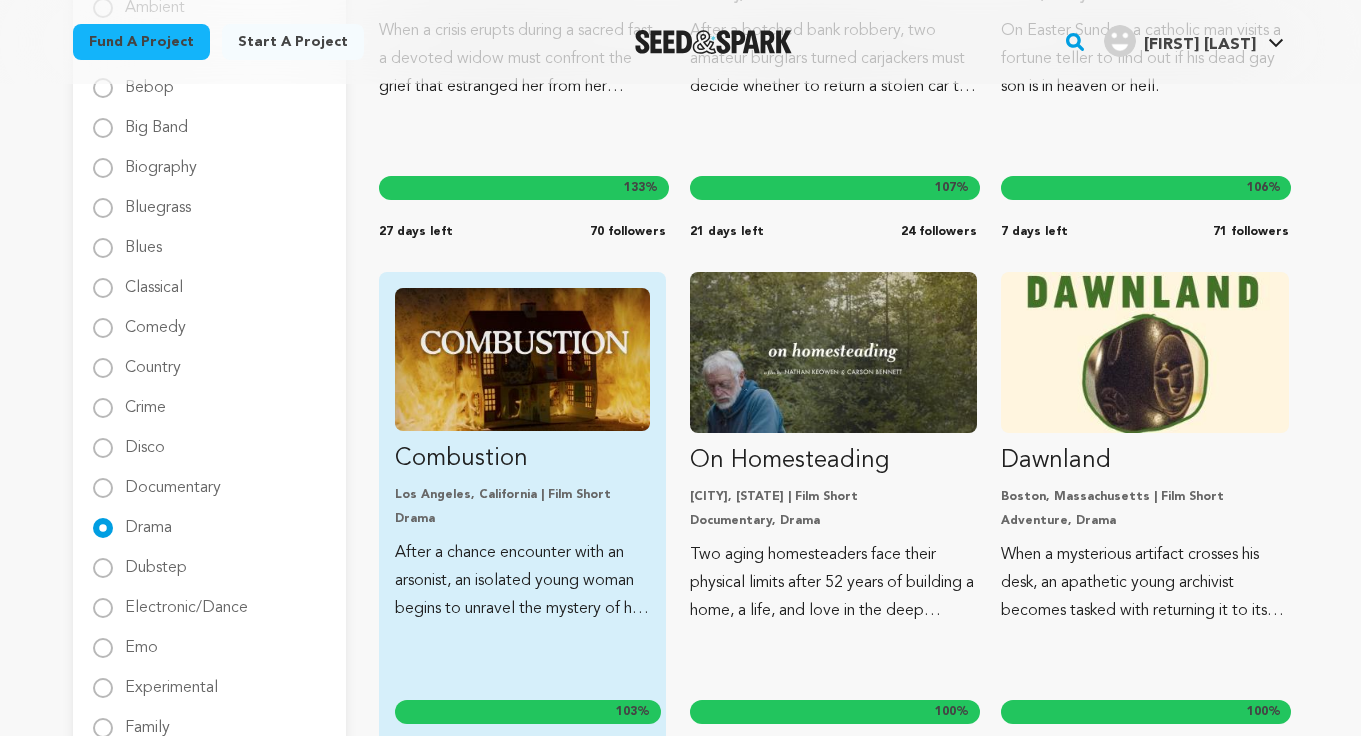 click at bounding box center [522, 359] 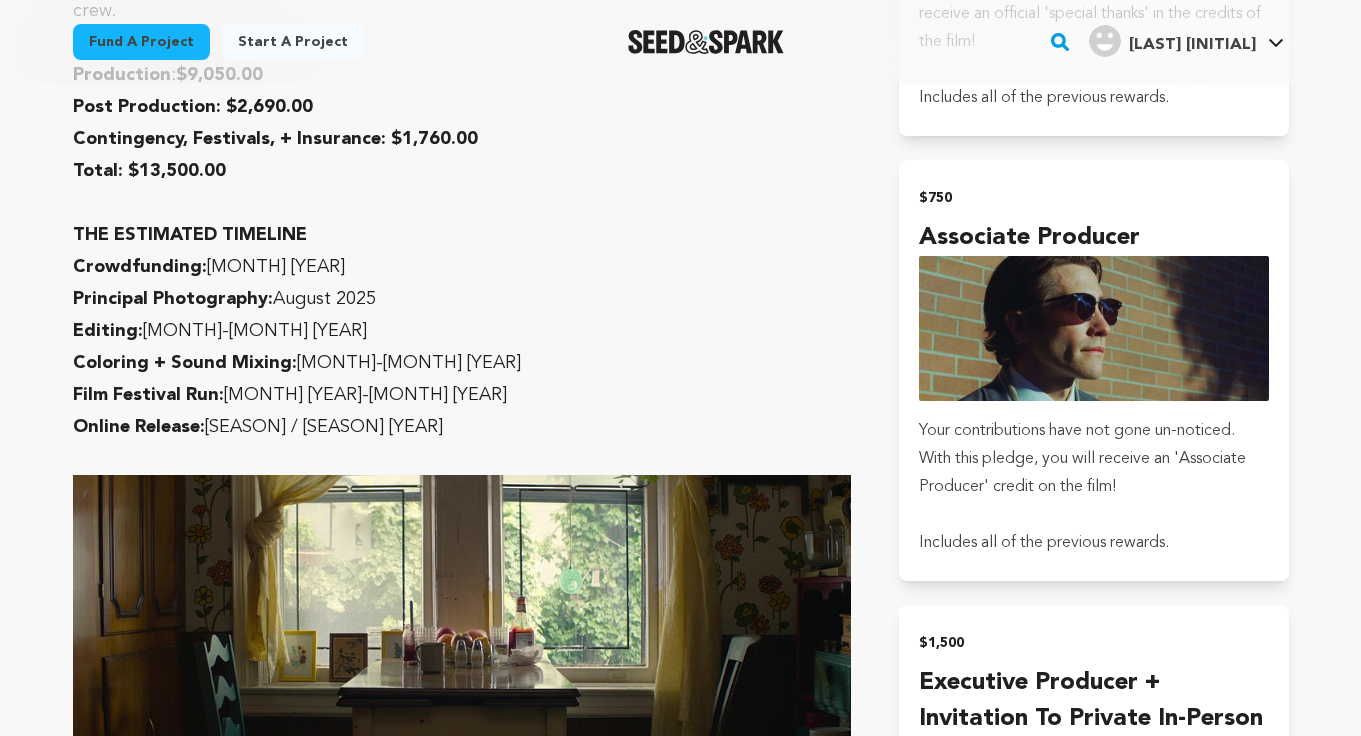 scroll, scrollTop: 5065, scrollLeft: 0, axis: vertical 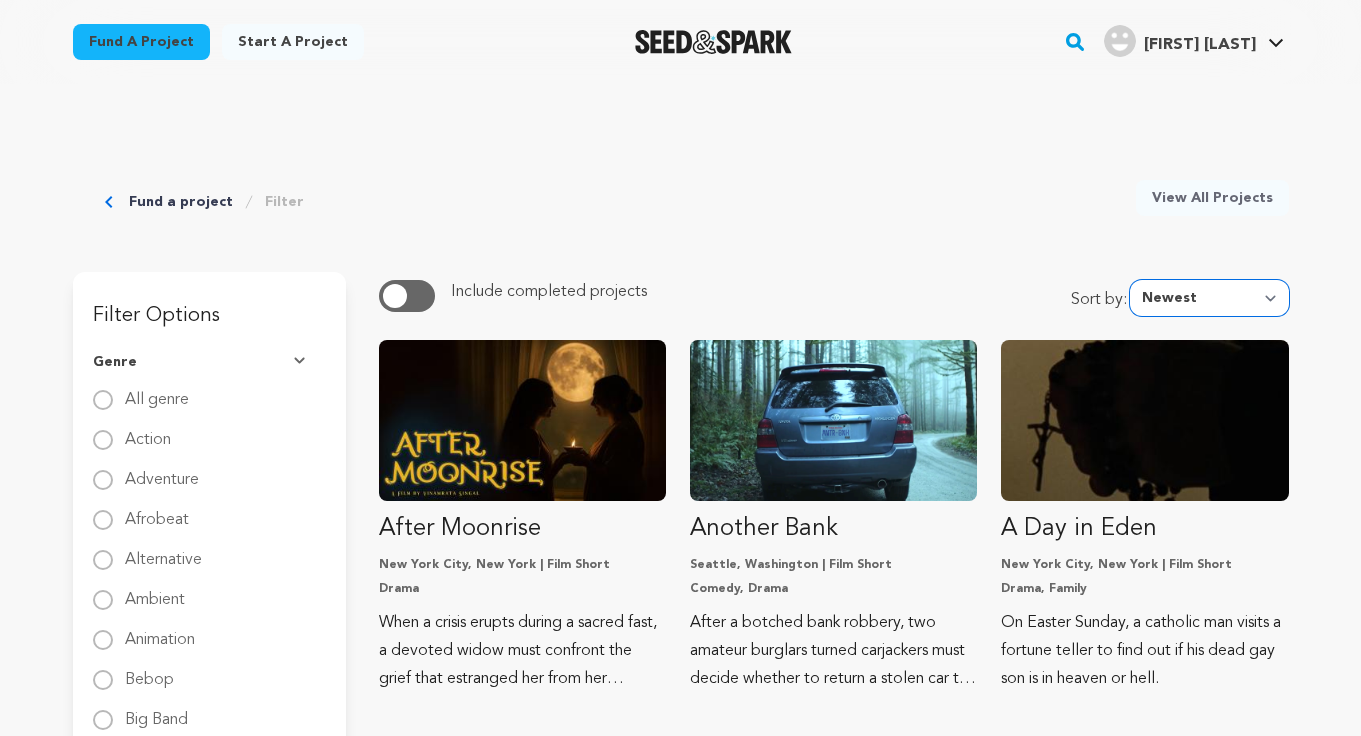 select on "most_popular" 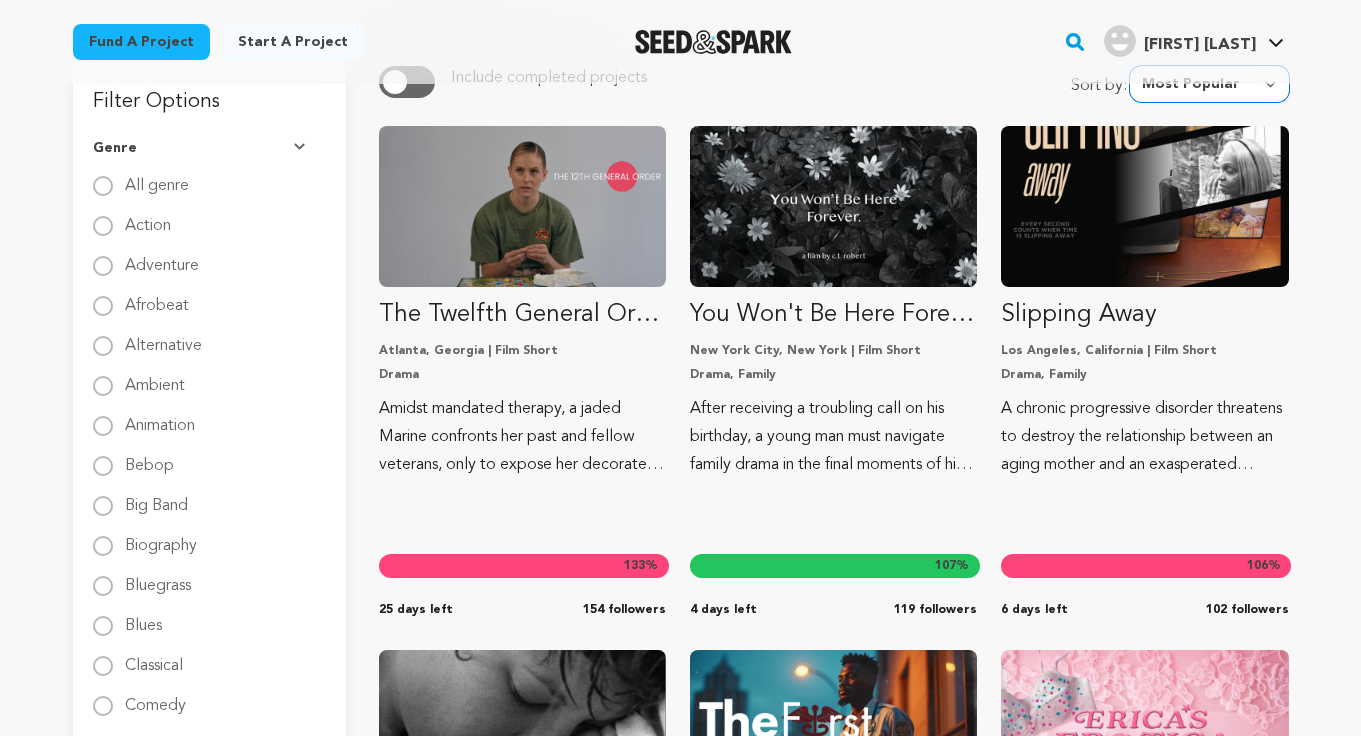 scroll, scrollTop: 217, scrollLeft: 0, axis: vertical 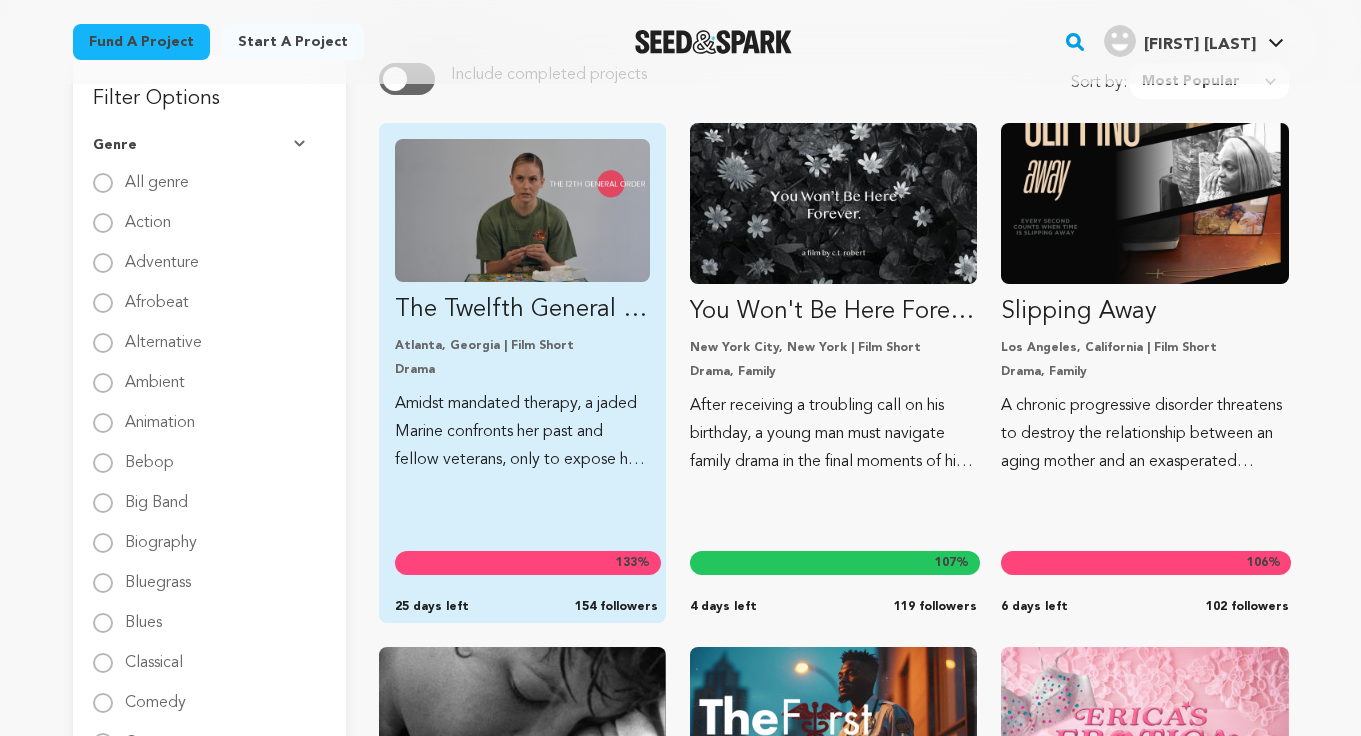 click on "Amidst mandated therapy, a jaded Marine confronts her past and fellow veterans, only to expose her decorated military family's secrets." at bounding box center (522, 432) 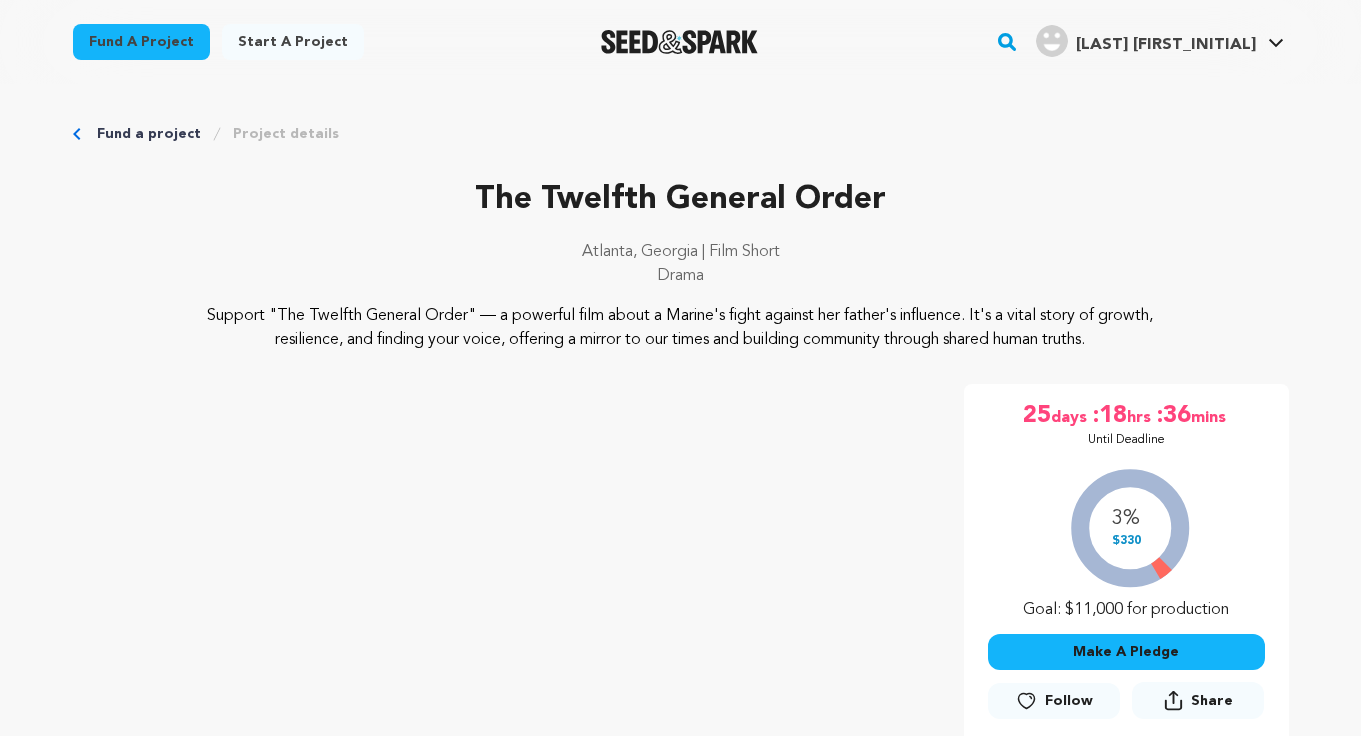 scroll, scrollTop: 0, scrollLeft: 0, axis: both 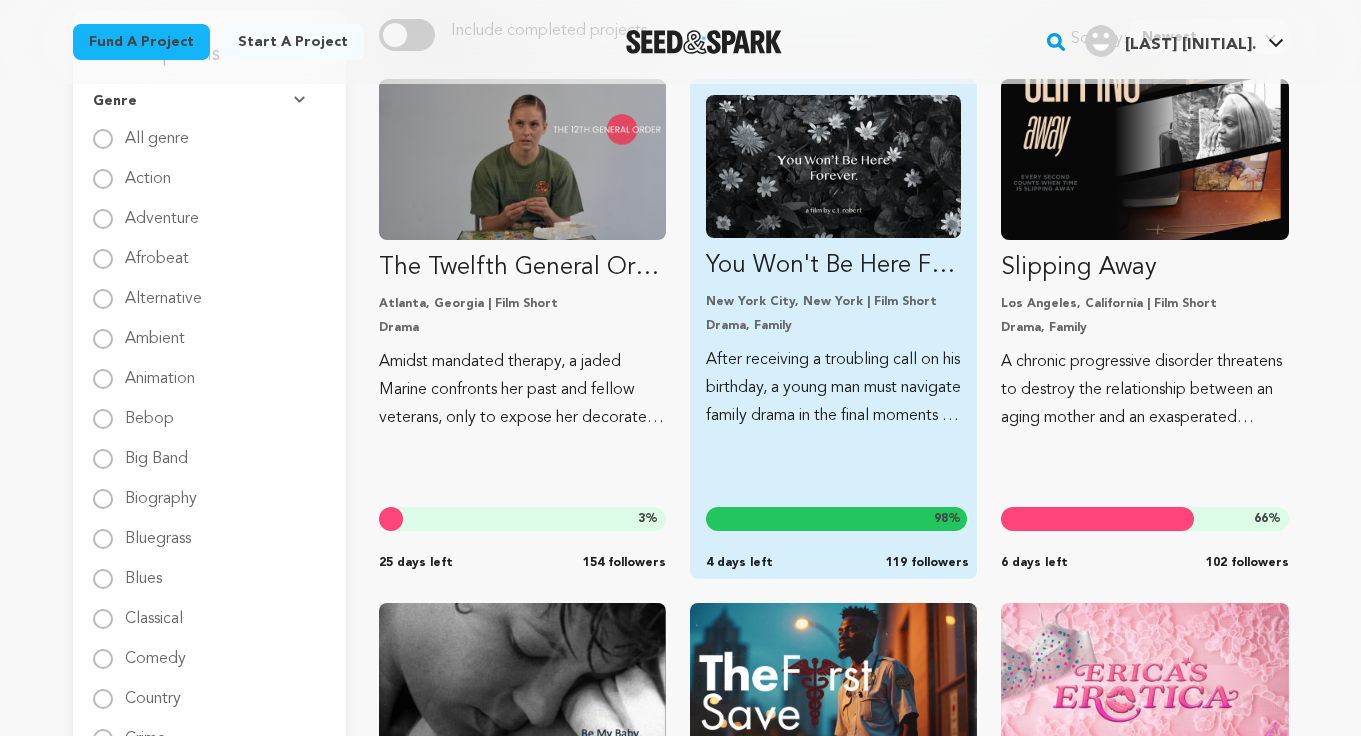 click on "You Won't Be Here Forever." at bounding box center [833, 266] 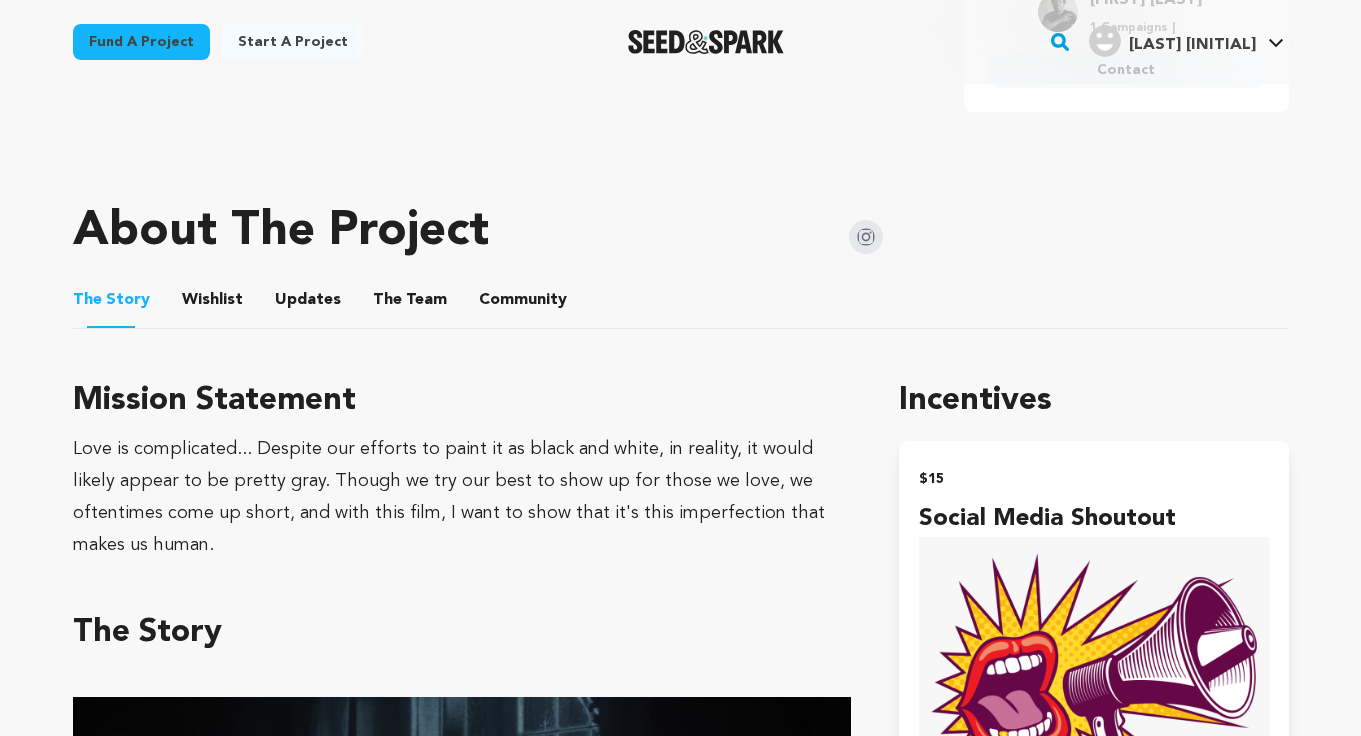 scroll, scrollTop: 896, scrollLeft: 0, axis: vertical 